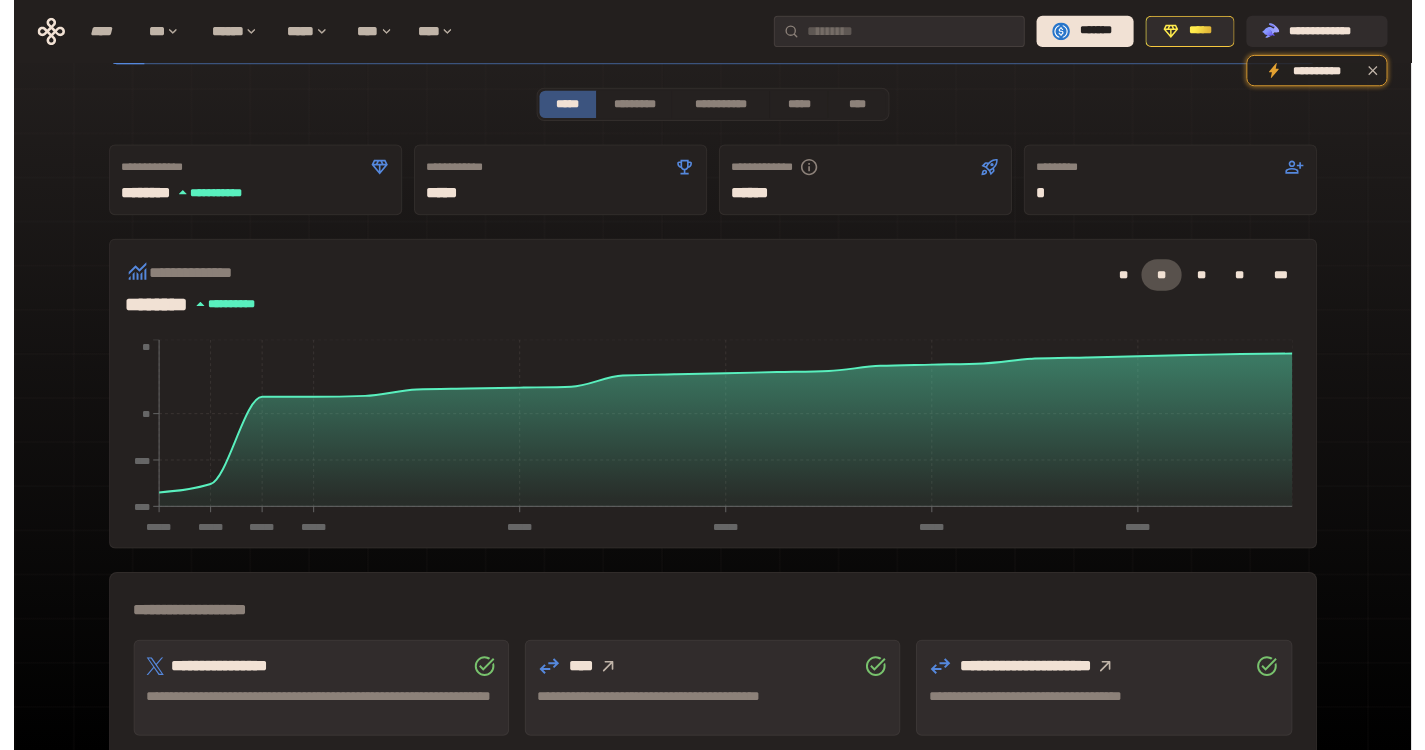 scroll, scrollTop: 500, scrollLeft: 0, axis: vertical 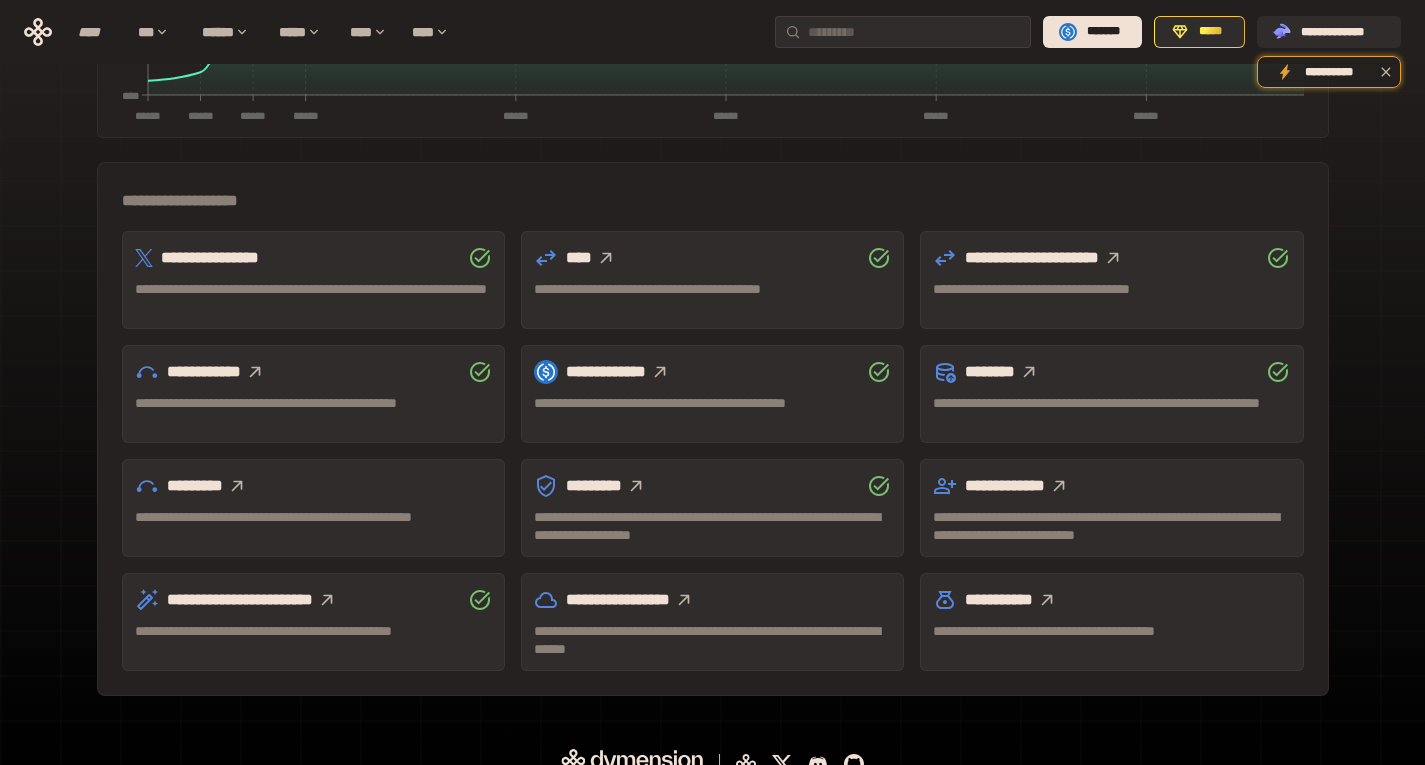 click 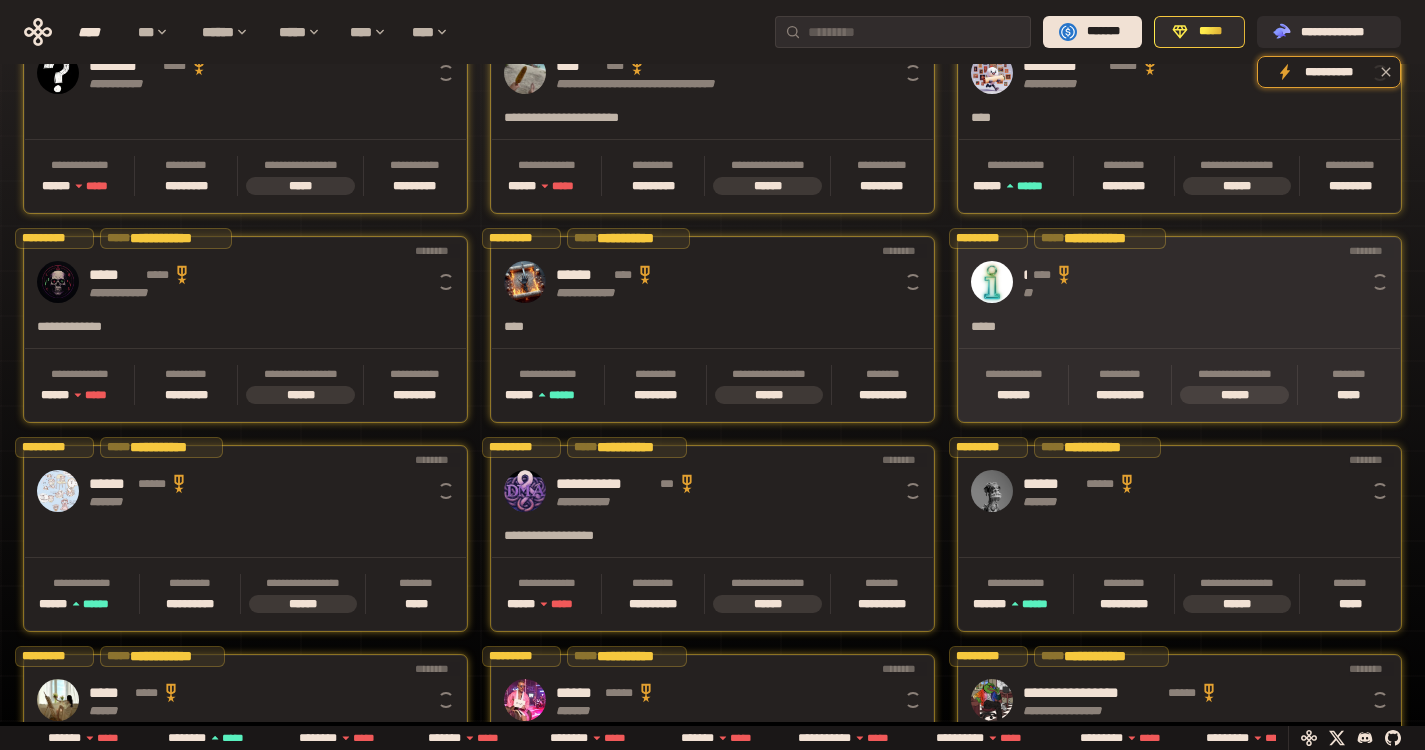 scroll, scrollTop: 0, scrollLeft: 16, axis: horizontal 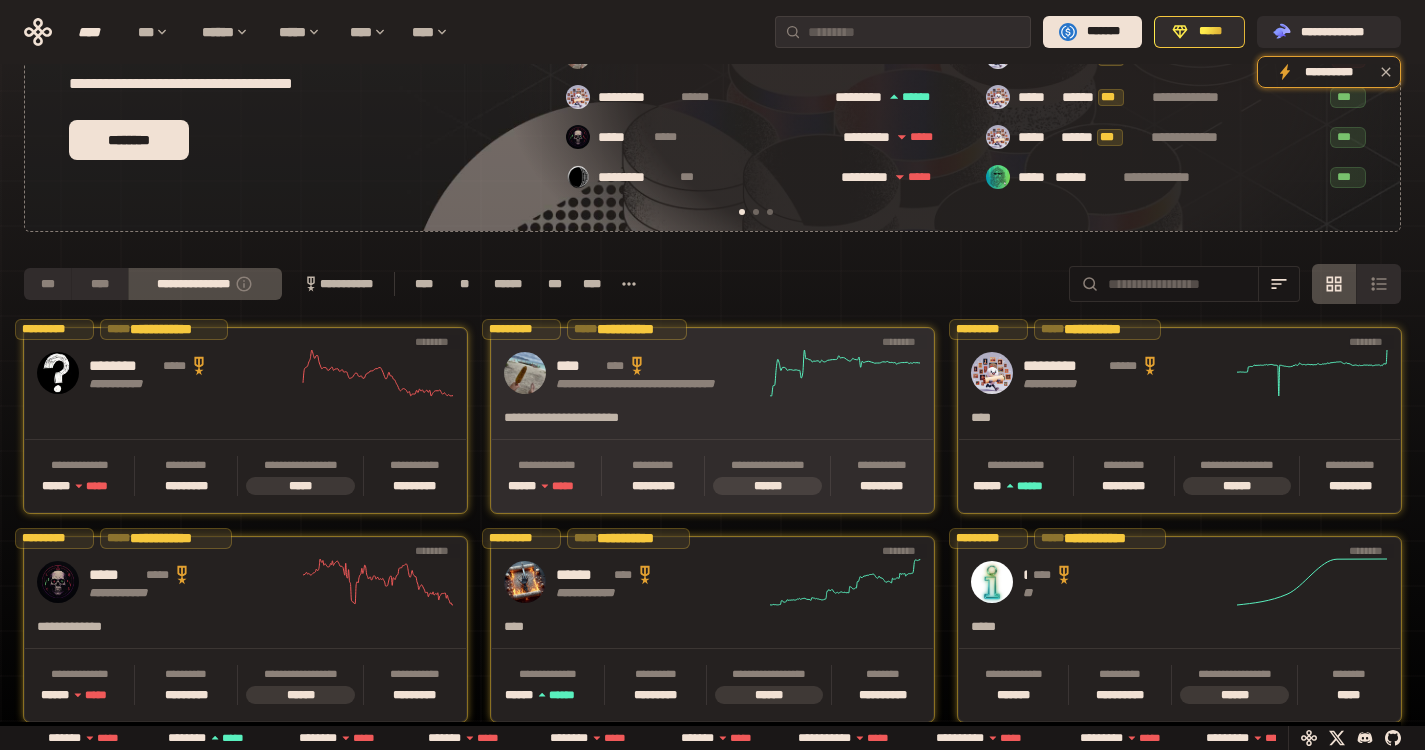 click on "**********" at bounding box center (712, 373) 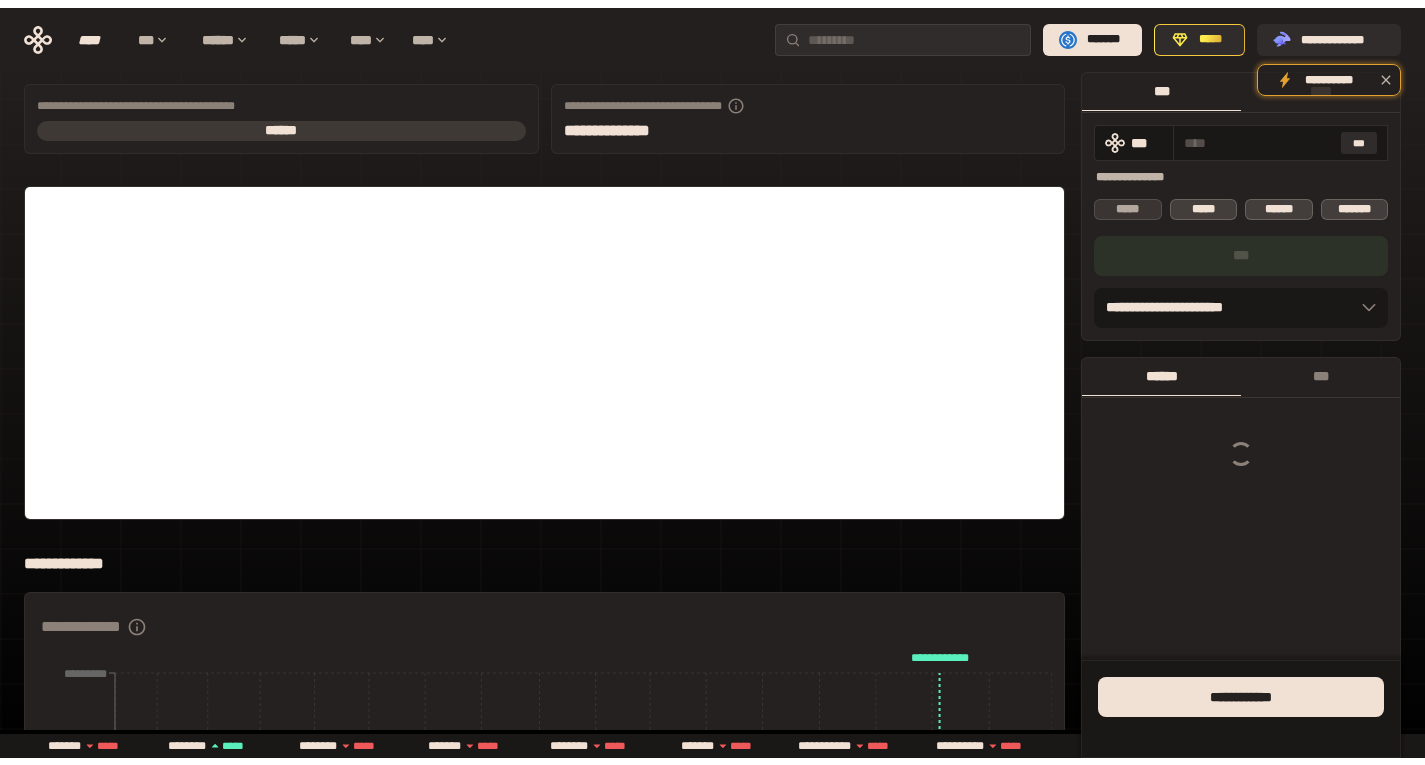 scroll, scrollTop: 0, scrollLeft: 0, axis: both 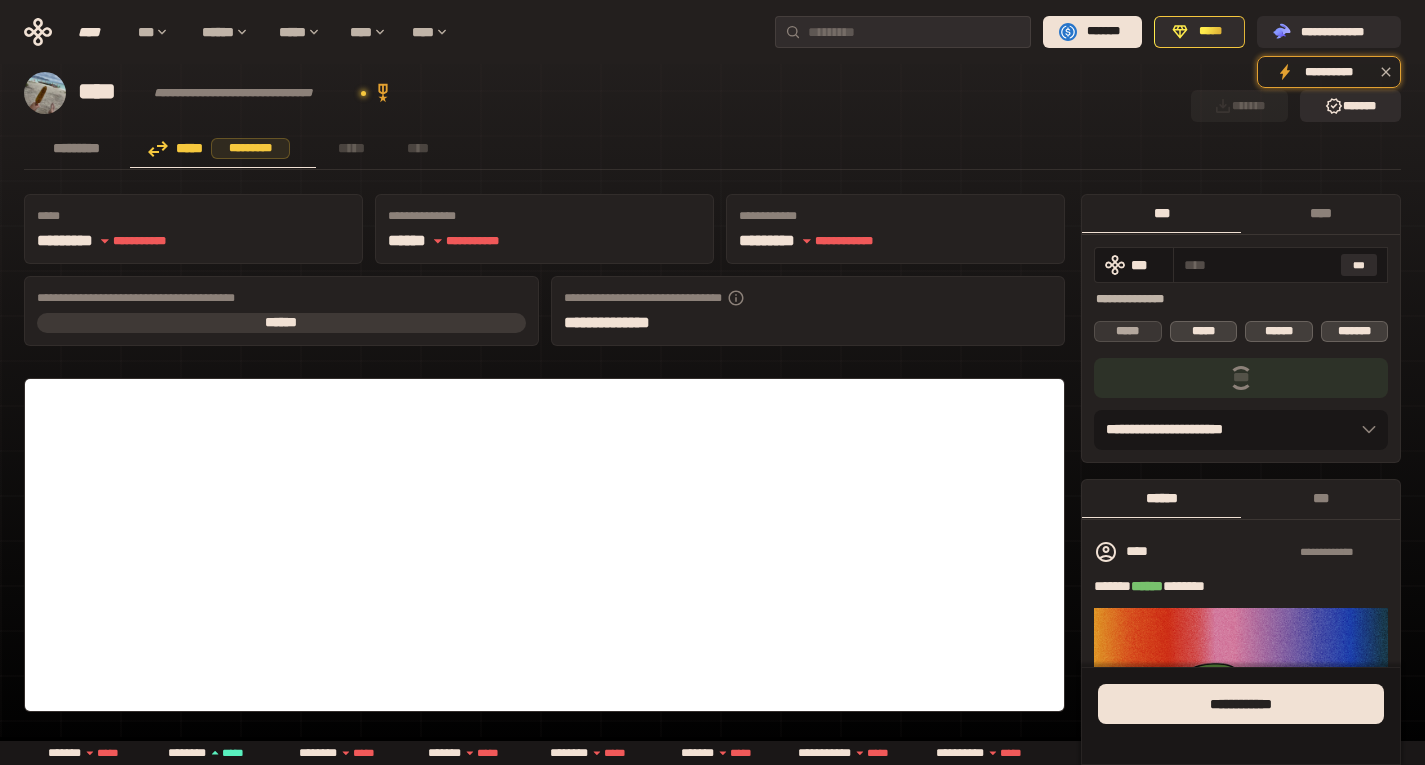 click on "*****" at bounding box center [1128, 331] 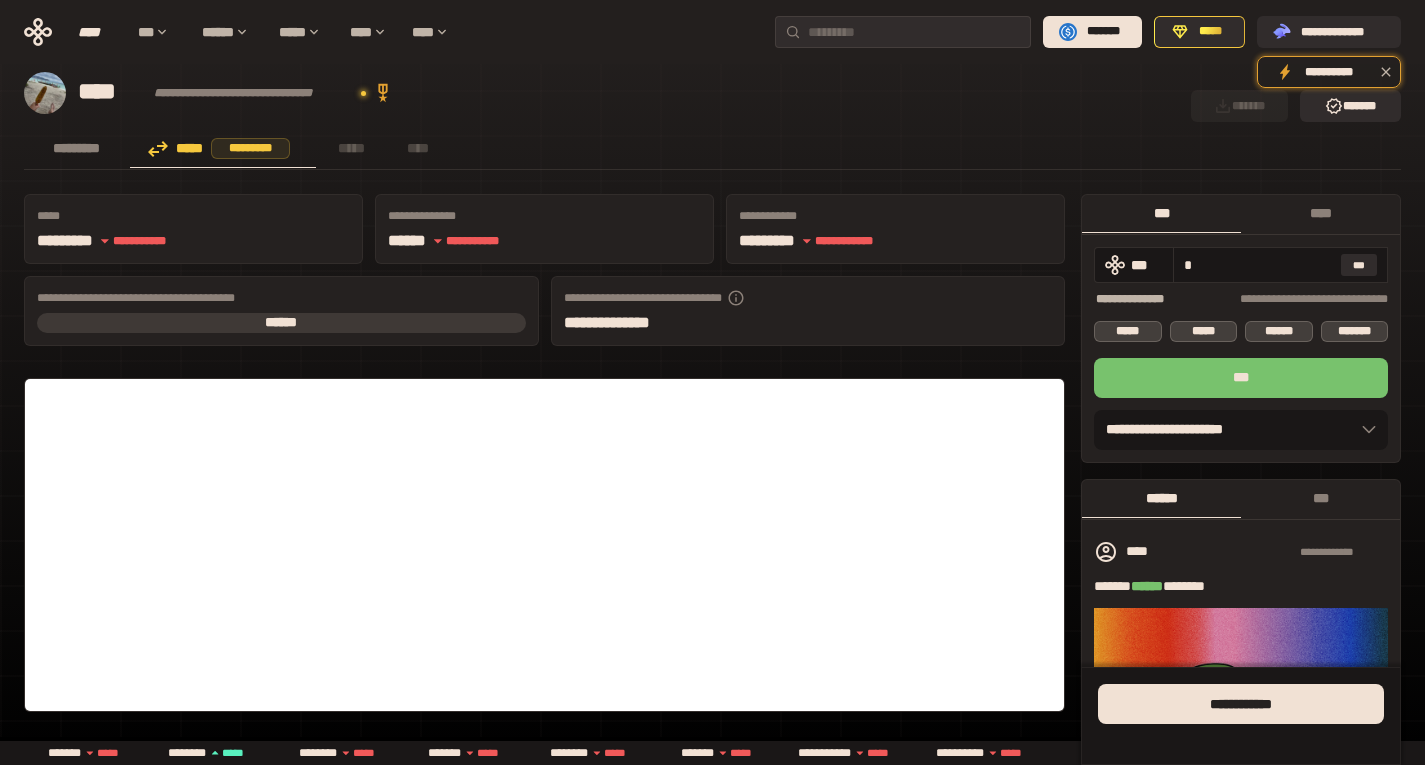 click on "***" at bounding box center [1241, 378] 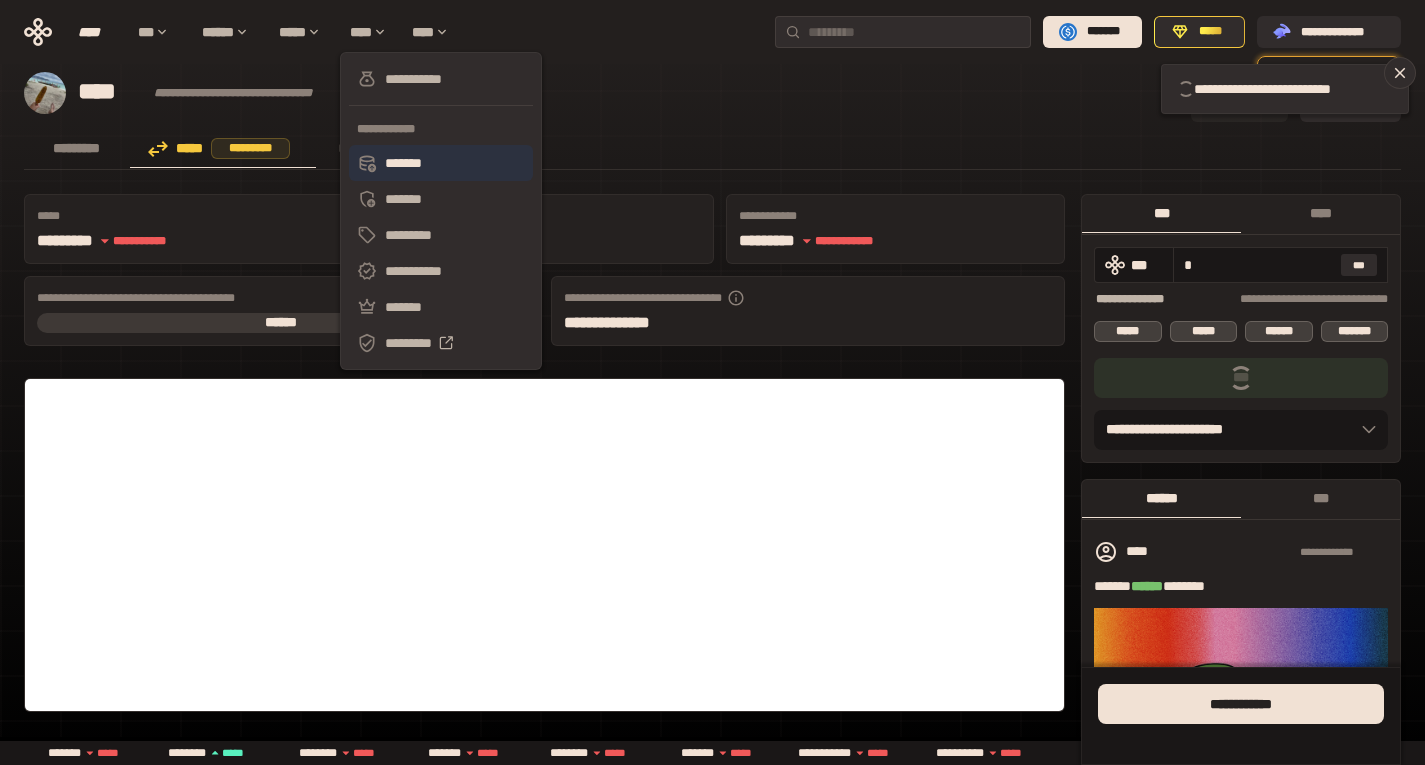 click on "*******" at bounding box center (441, 163) 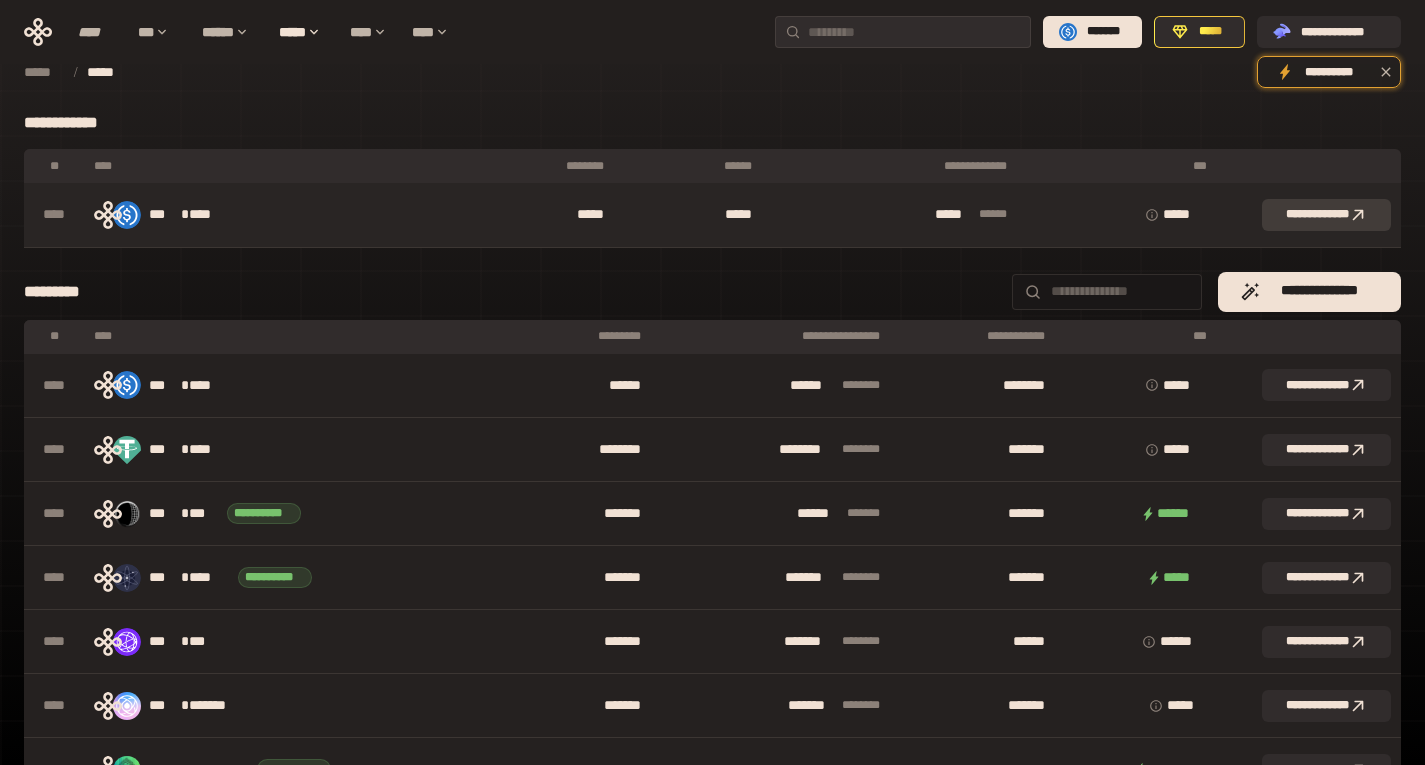 click on "**********" at bounding box center (1326, 215) 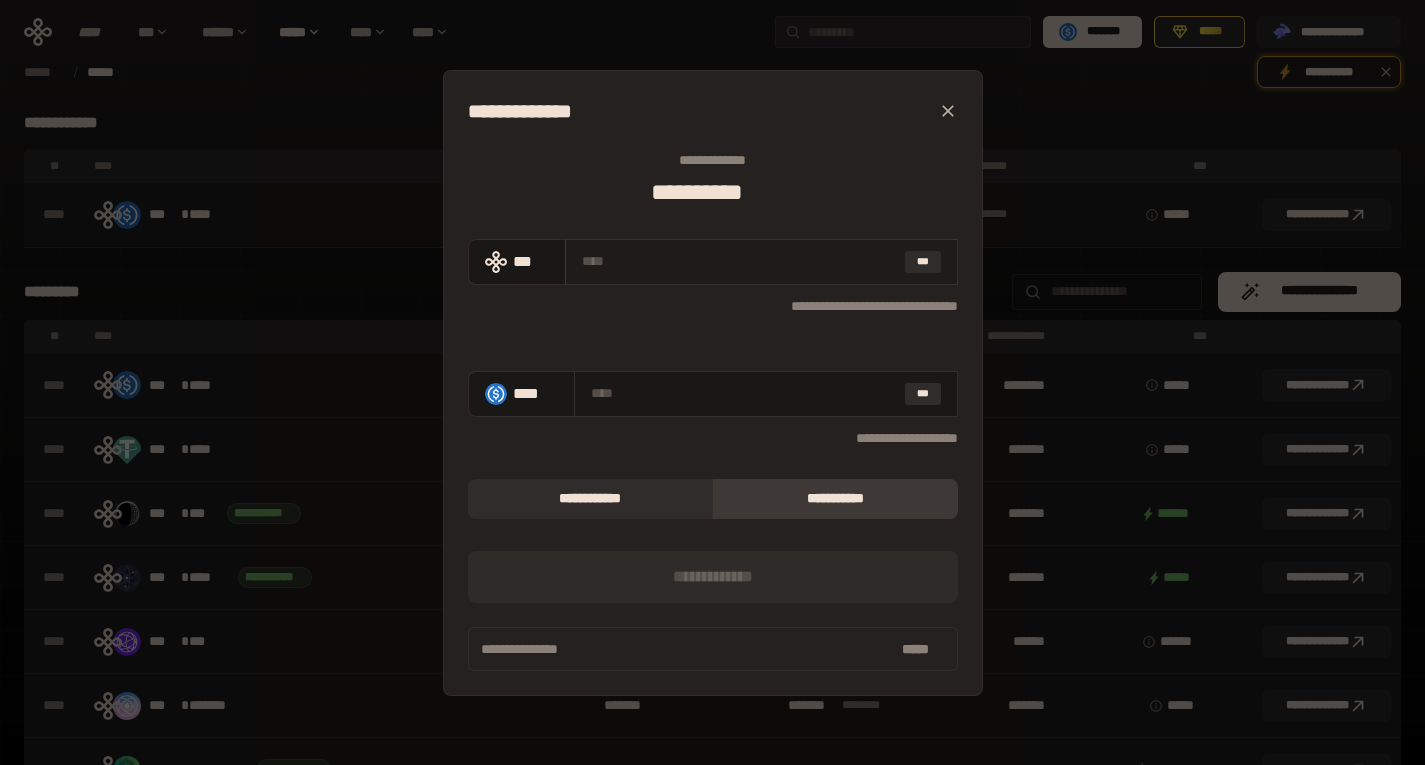 click on "***" at bounding box center [761, 262] 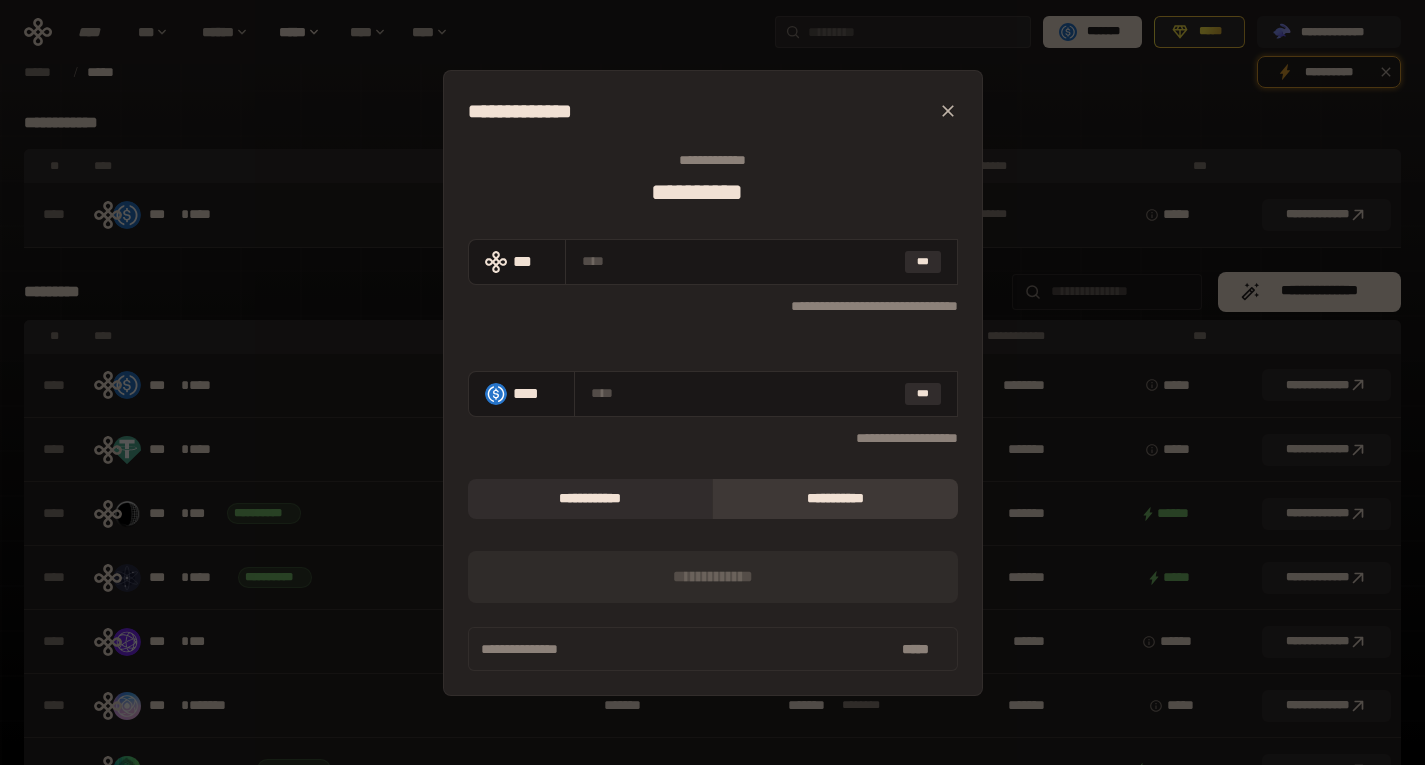 click on "*** [FIRST] [LAST] [STREET] [CITY], [STATE] [ZIP] [COUNTRY] [PHONE] [EMAIL] [DATE] [TIME] [SSN] [PASSPORT] [DL] [CC]" at bounding box center (712, 382) 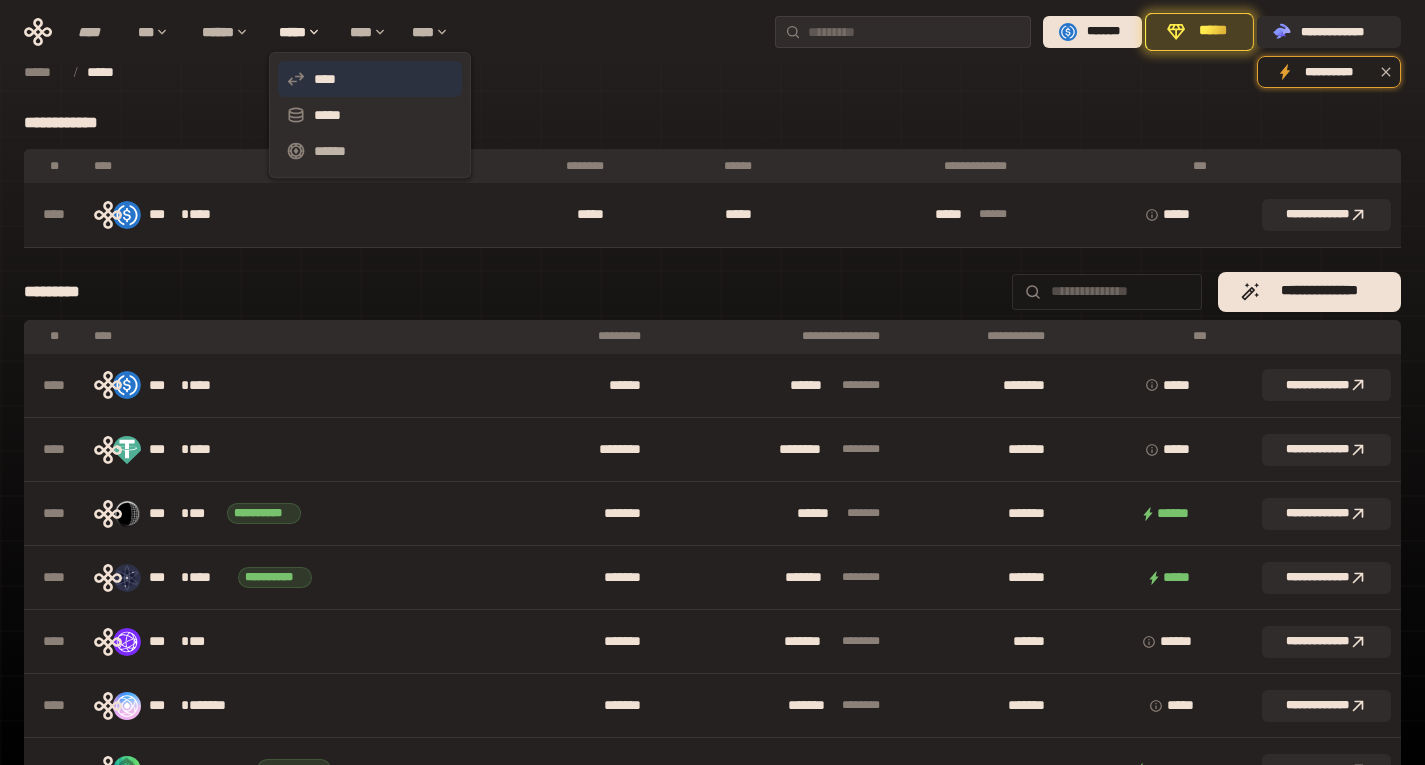 click on "****" at bounding box center [370, 79] 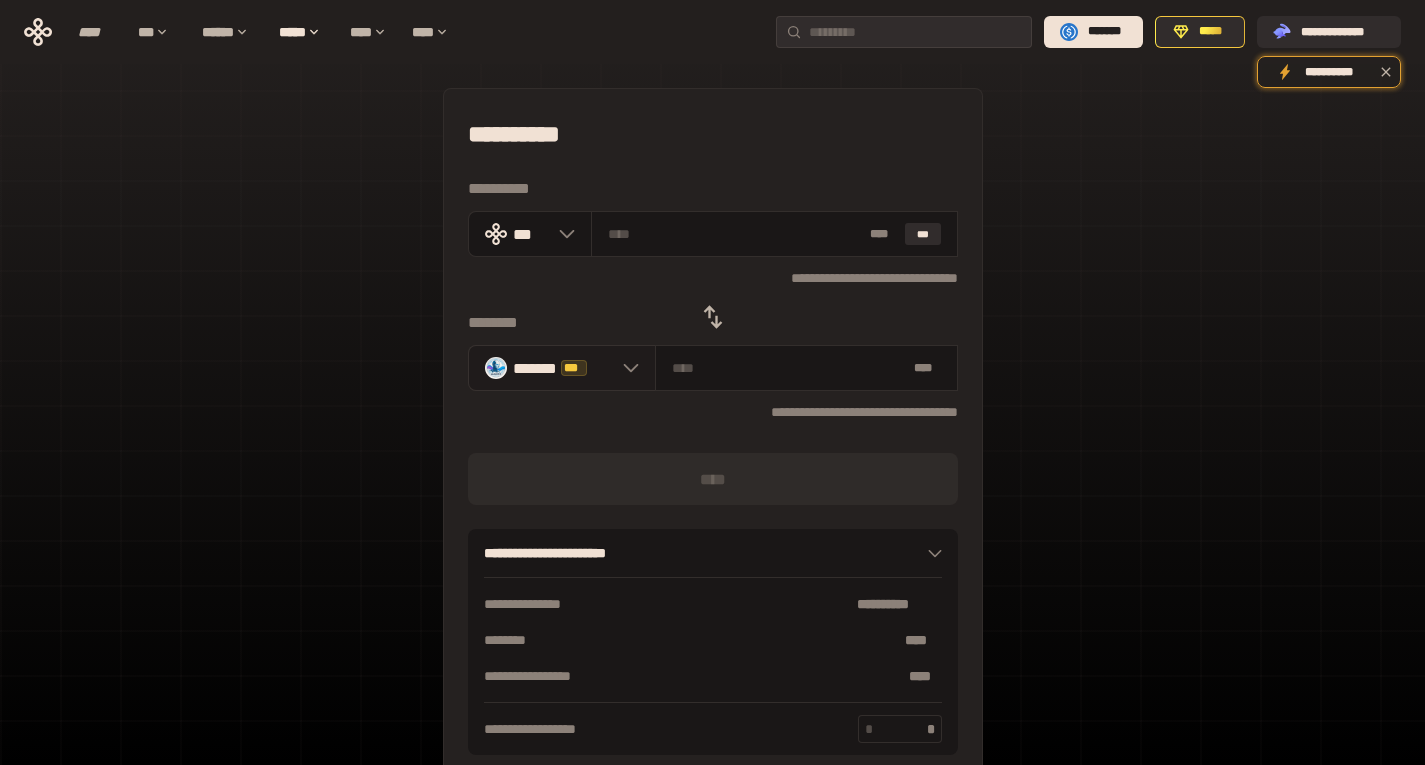 click 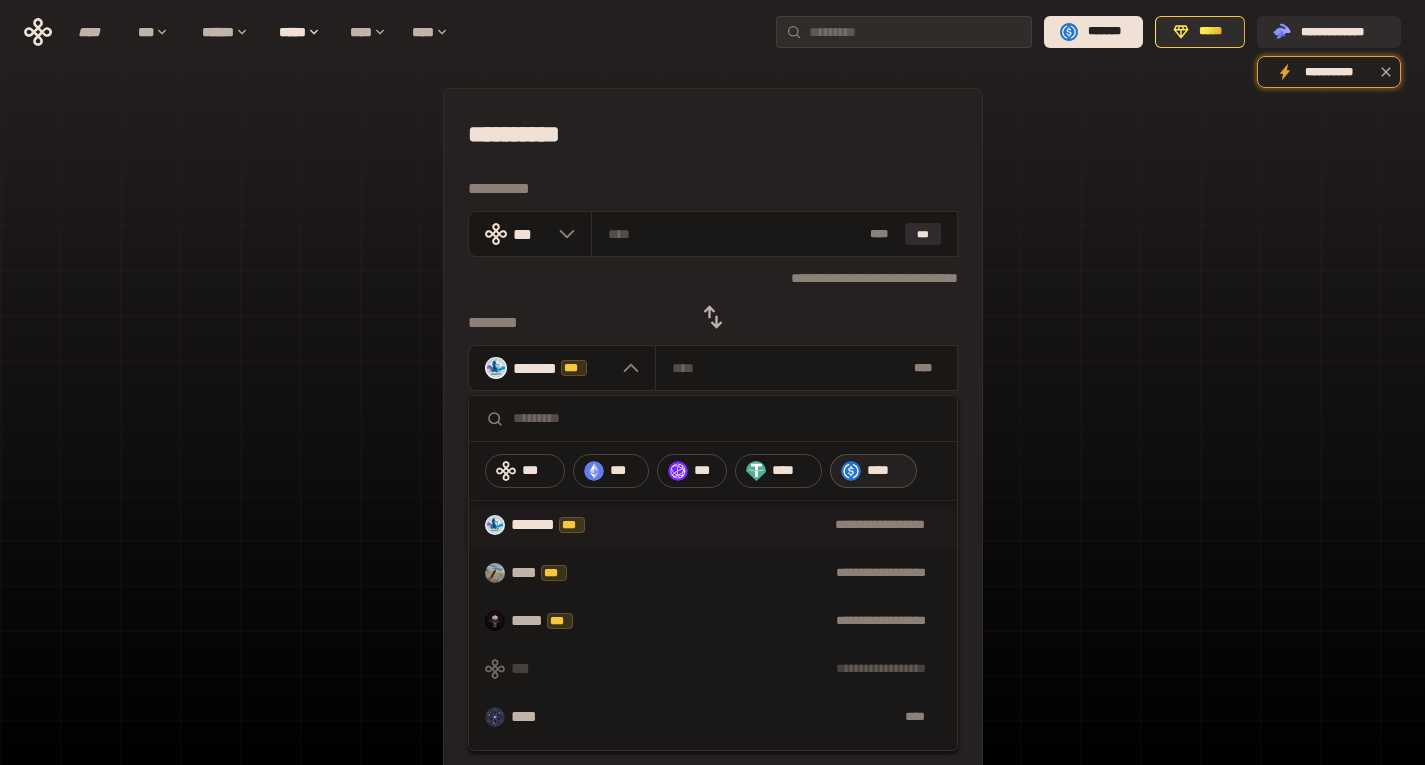 click on "****" at bounding box center (874, 471) 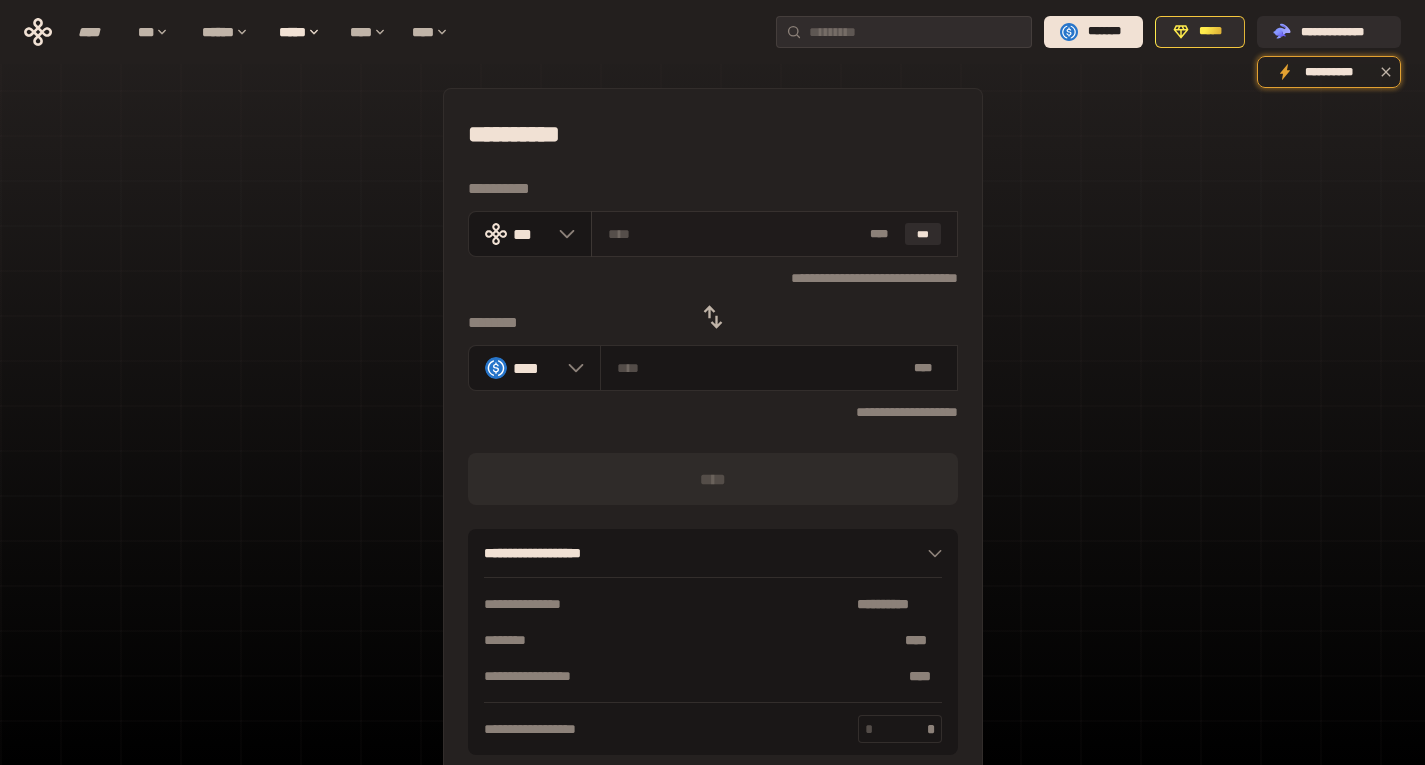 click at bounding box center [735, 234] 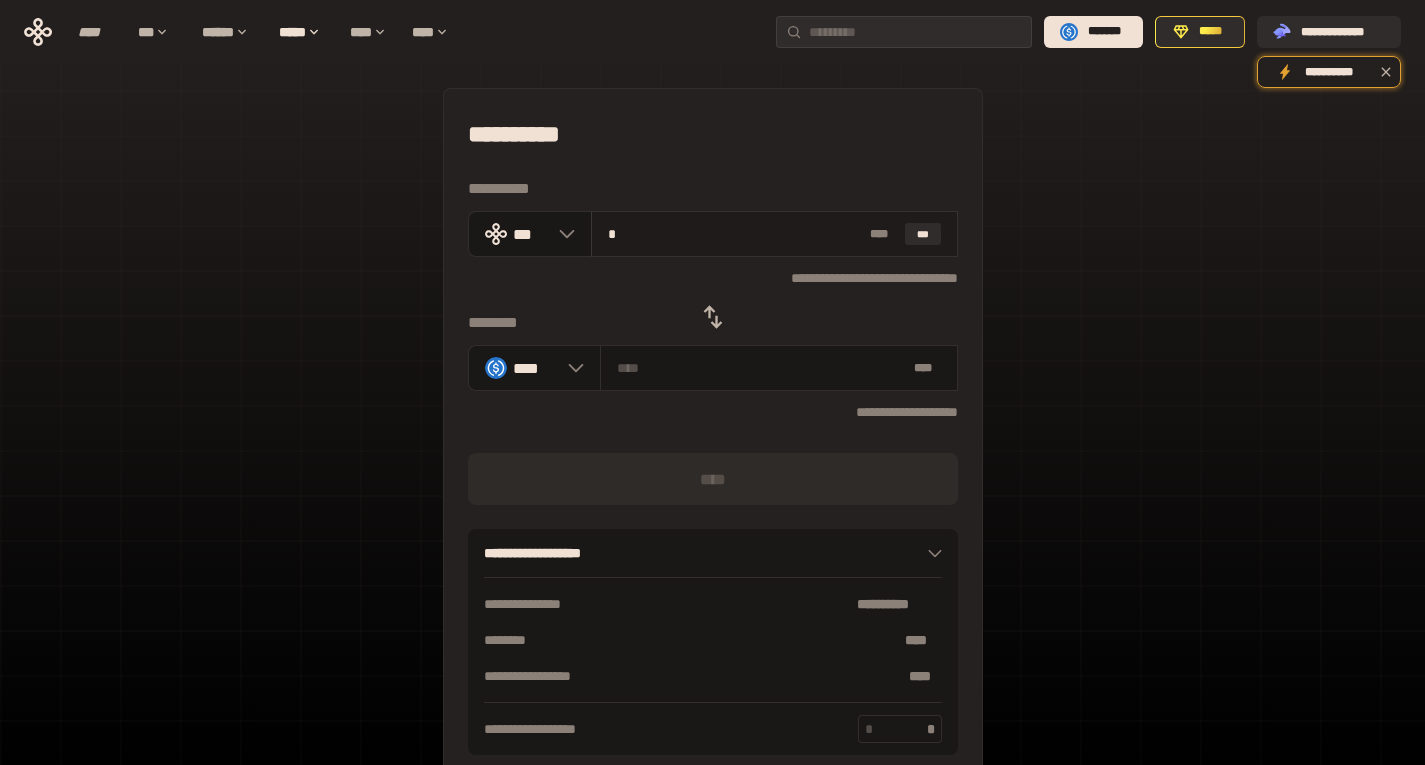 type on "******" 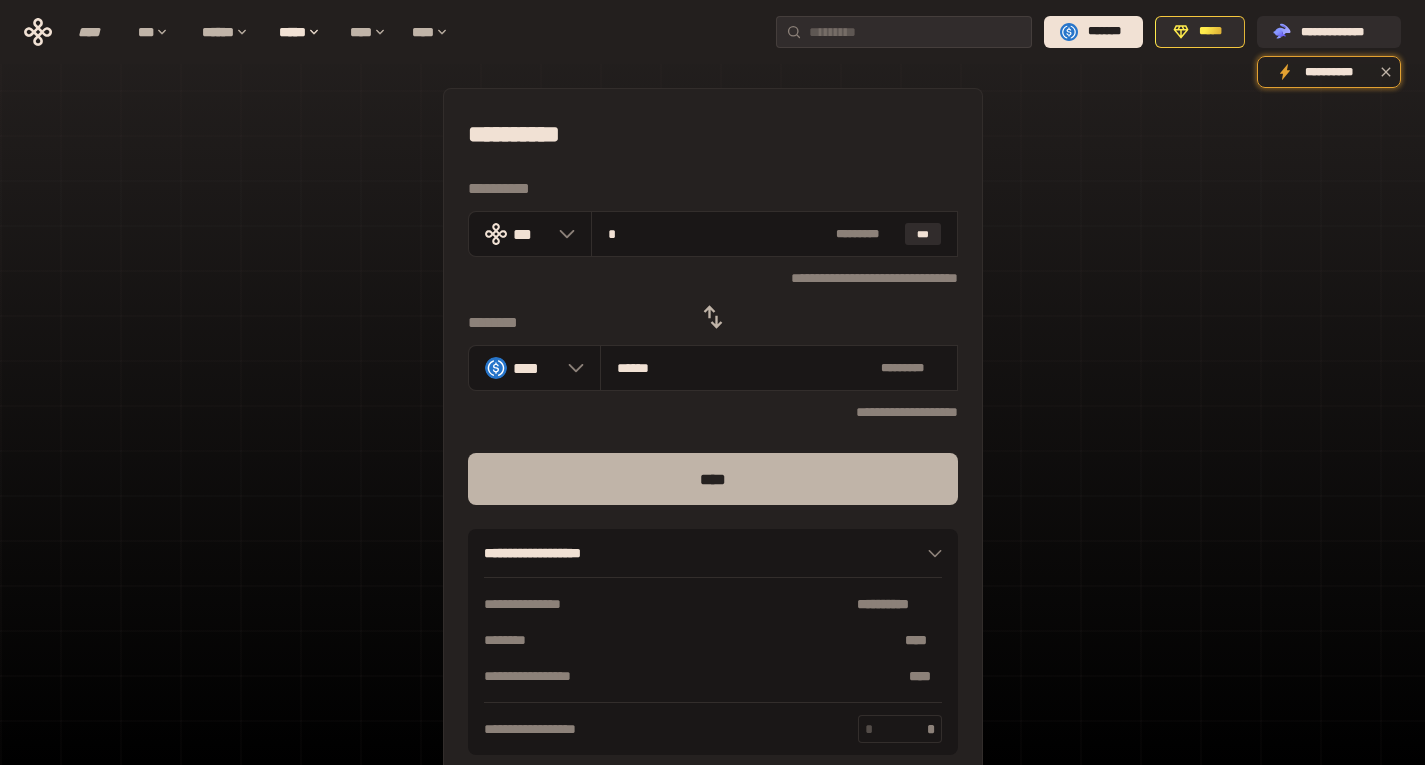 type on "*" 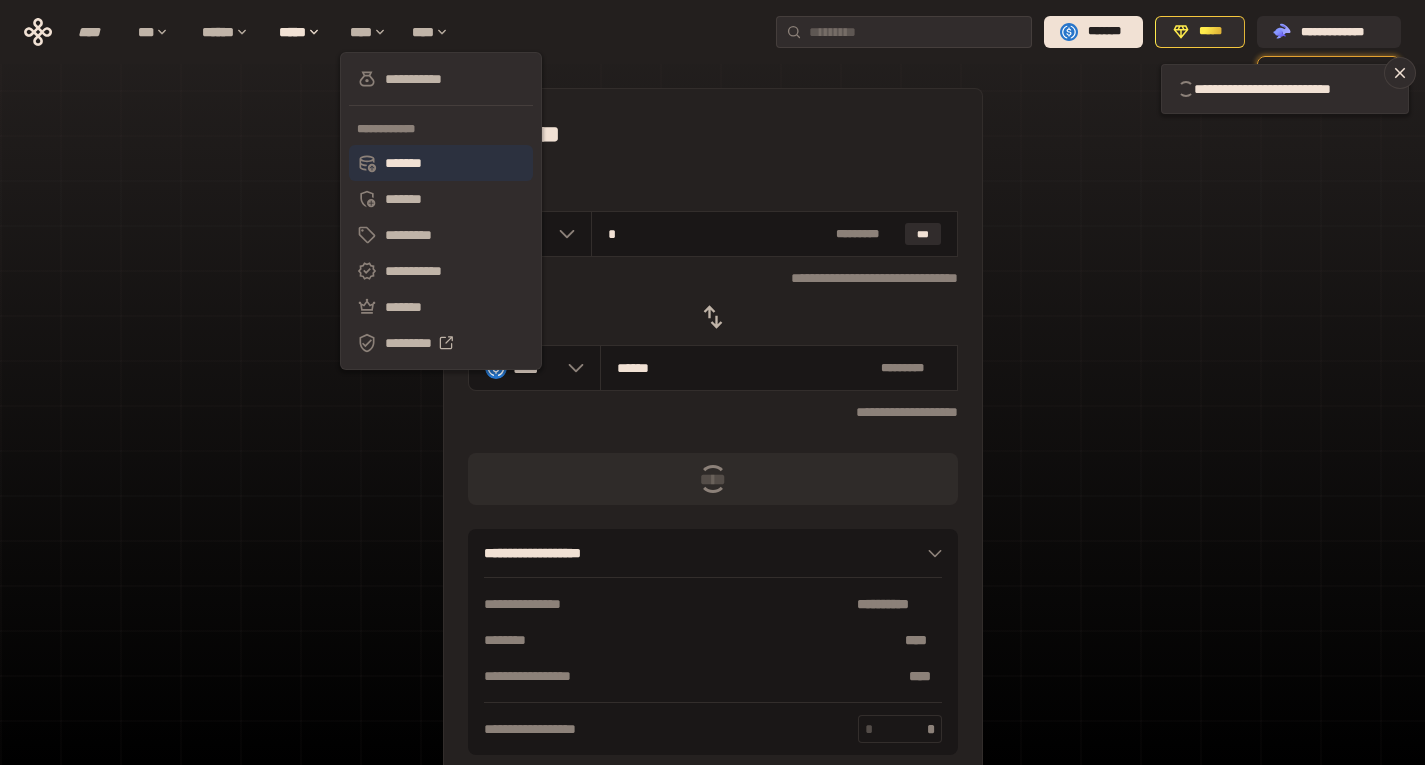 click on "*******" at bounding box center [441, 163] 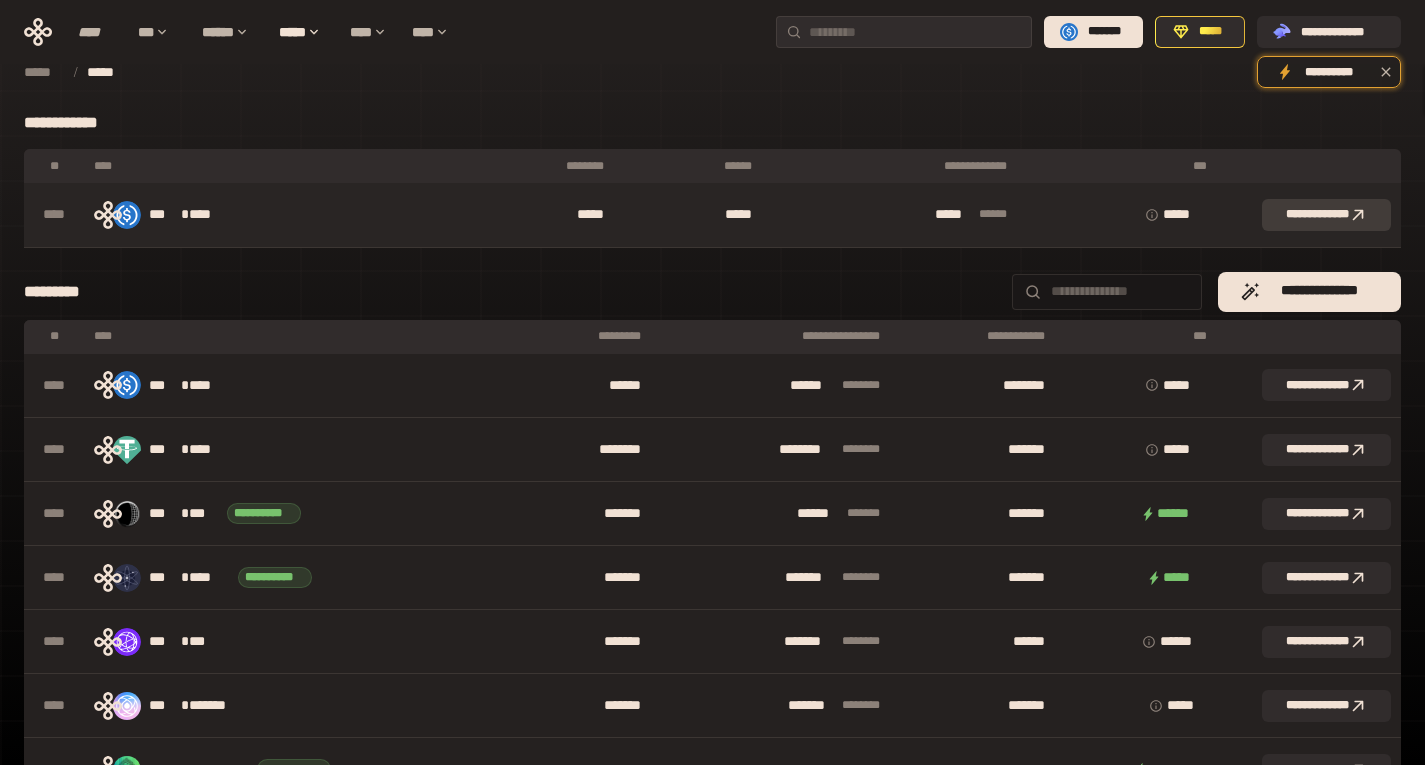 click on "**********" at bounding box center [1326, 215] 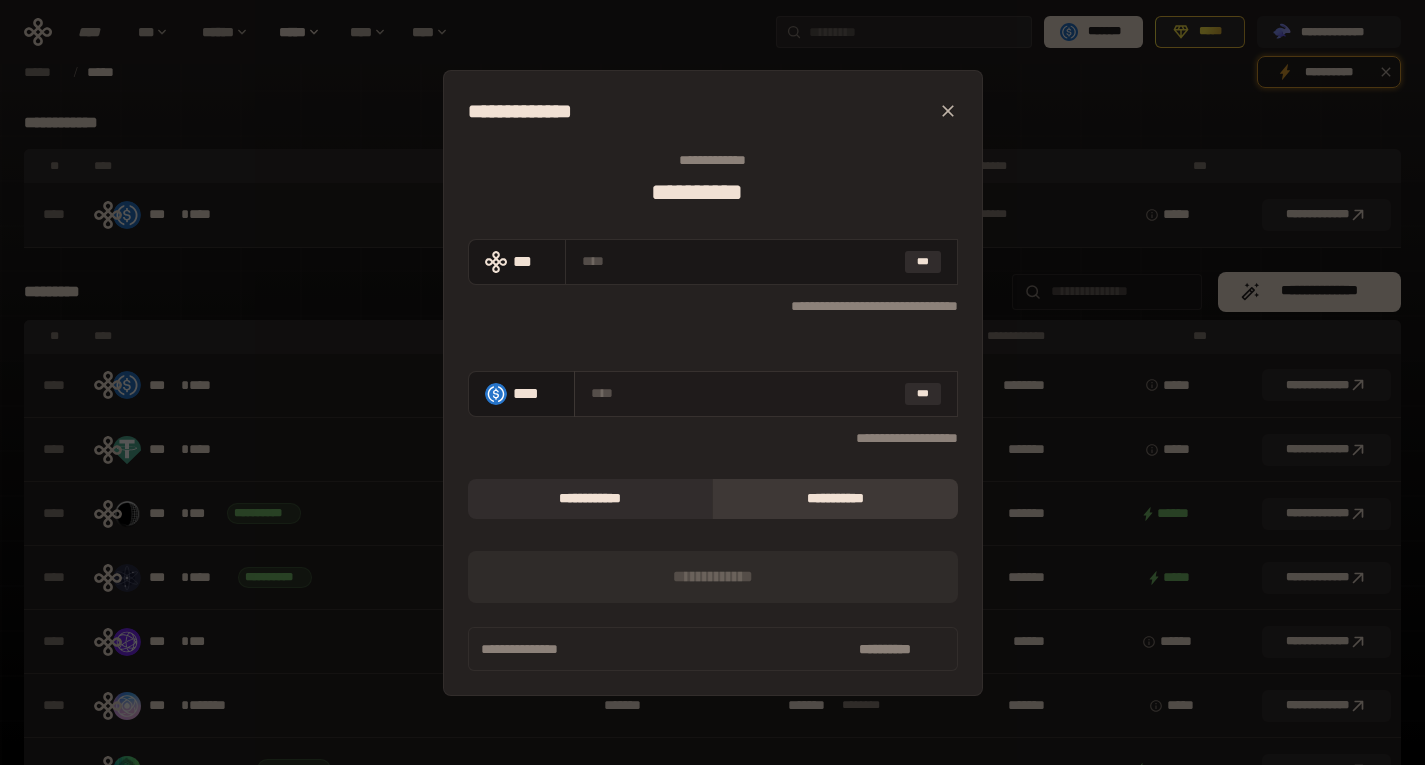 click at bounding box center (744, 393) 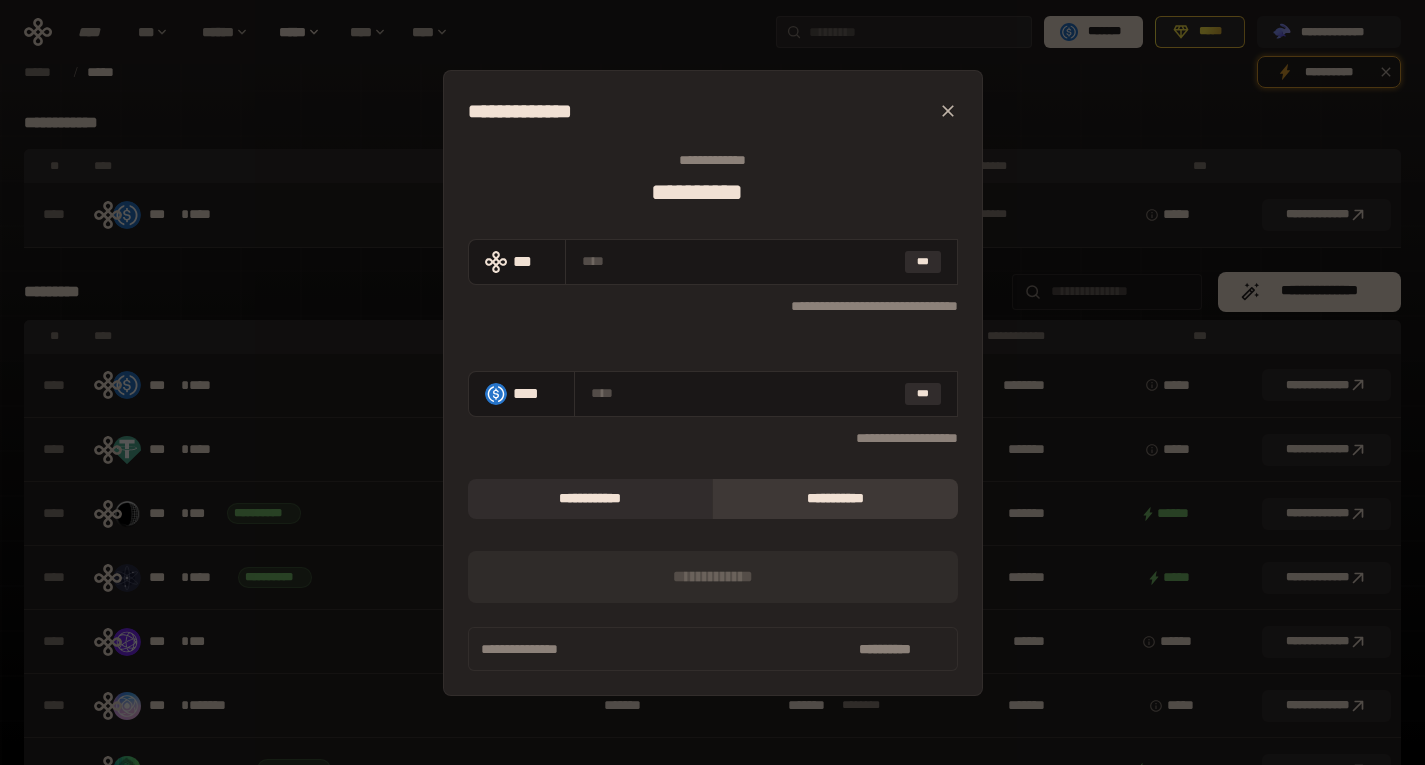 click on "*** [FIRST] [LAST] [STREET] [CITY], [STATE] [ZIP] [COUNTRY] [PHONE] [EMAIL] [DATE] [TIME] [SSN] [PASSPORT] [DL] [CC]" at bounding box center (712, 382) 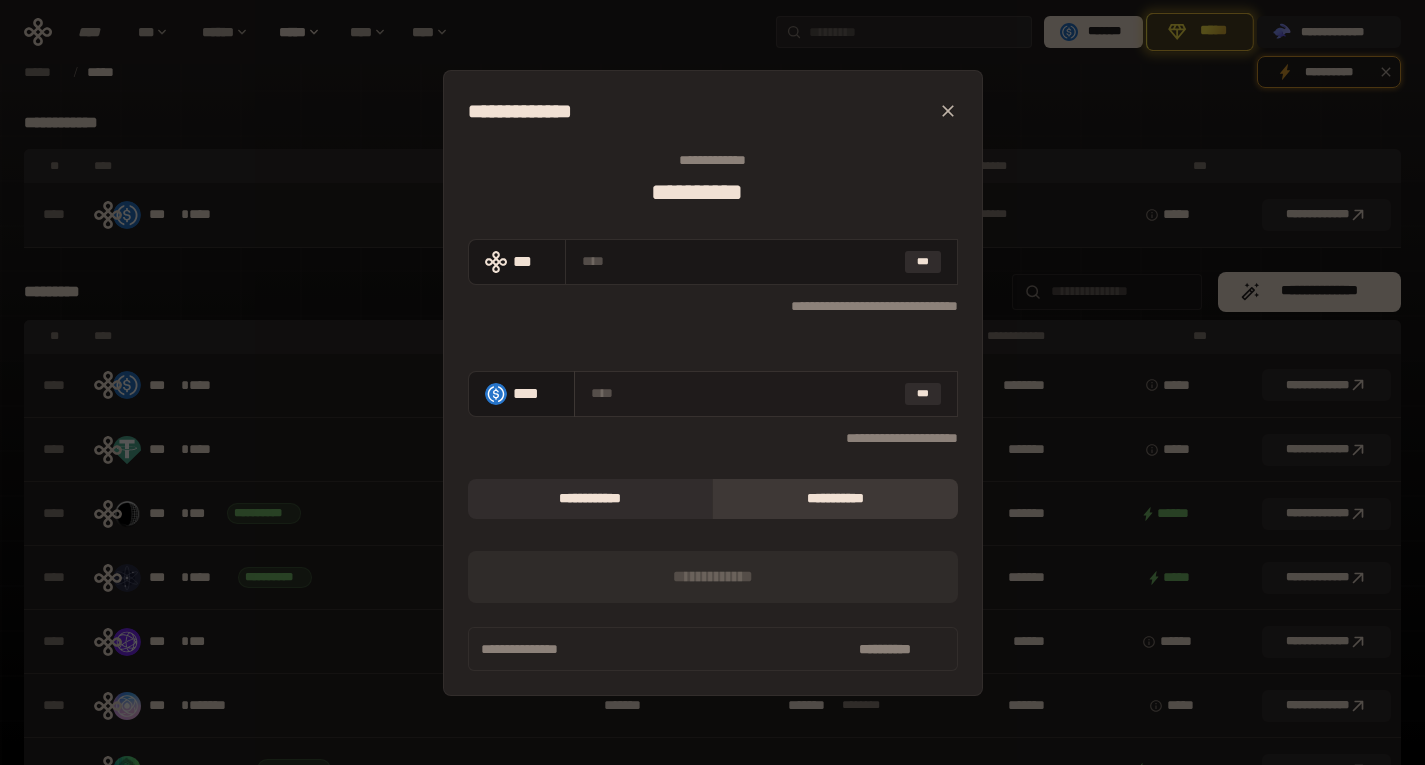 click on "***" at bounding box center (766, 394) 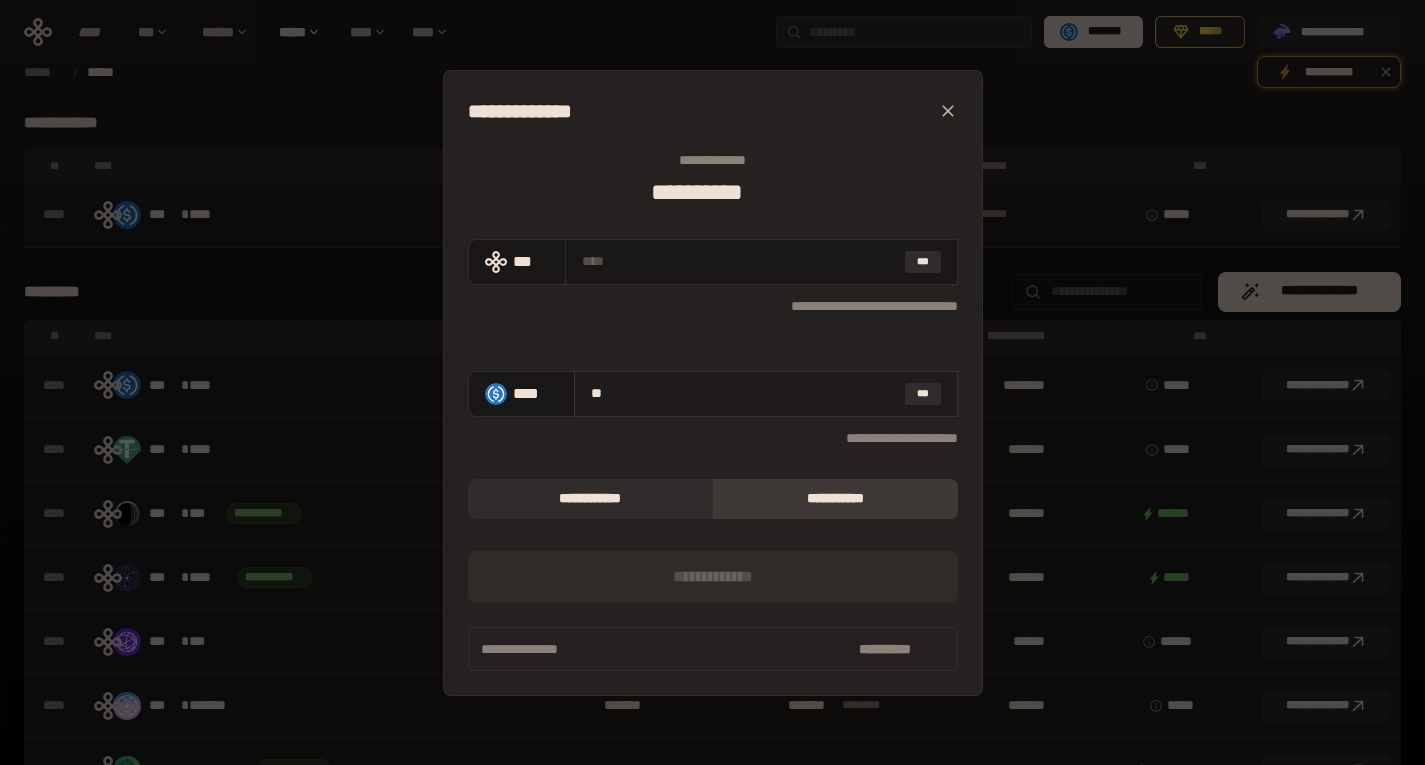 type on "***" 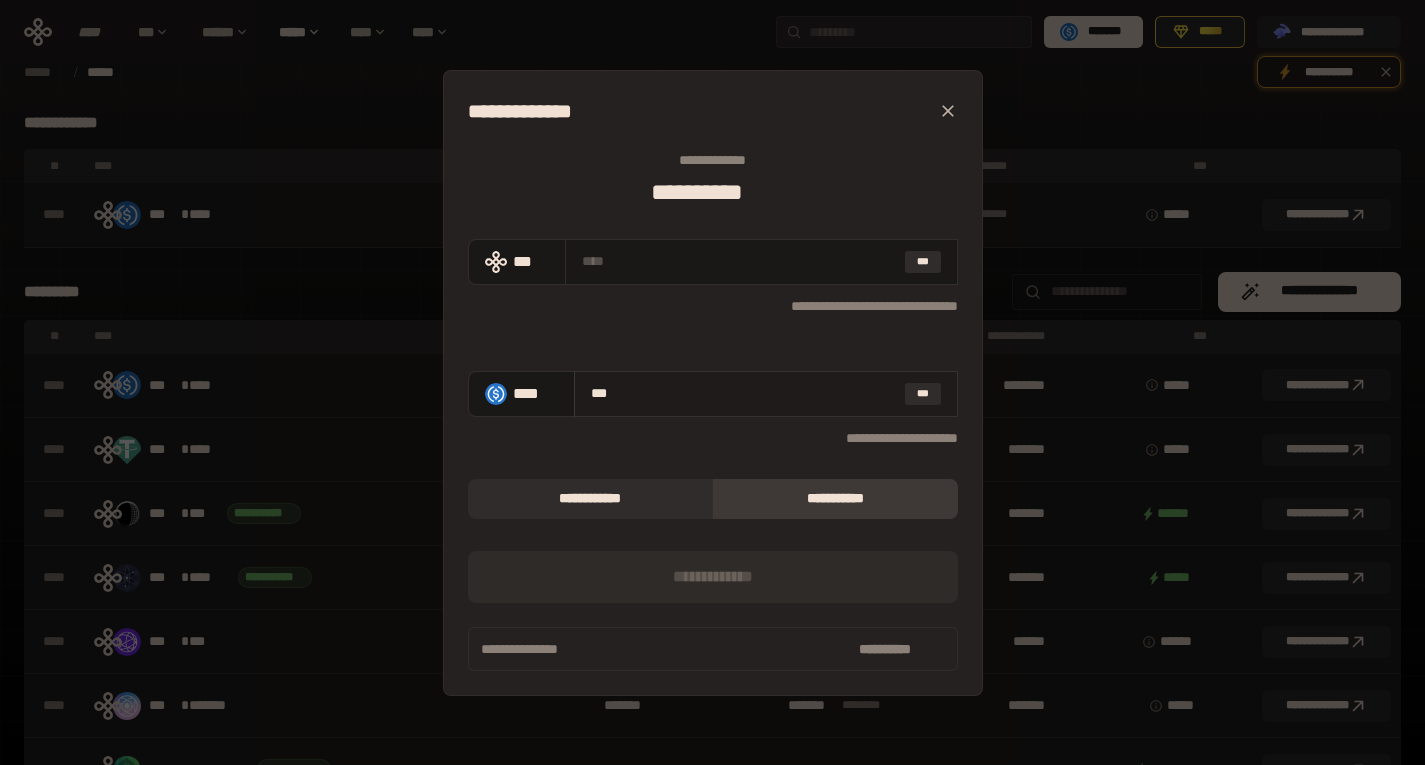 type on "**********" 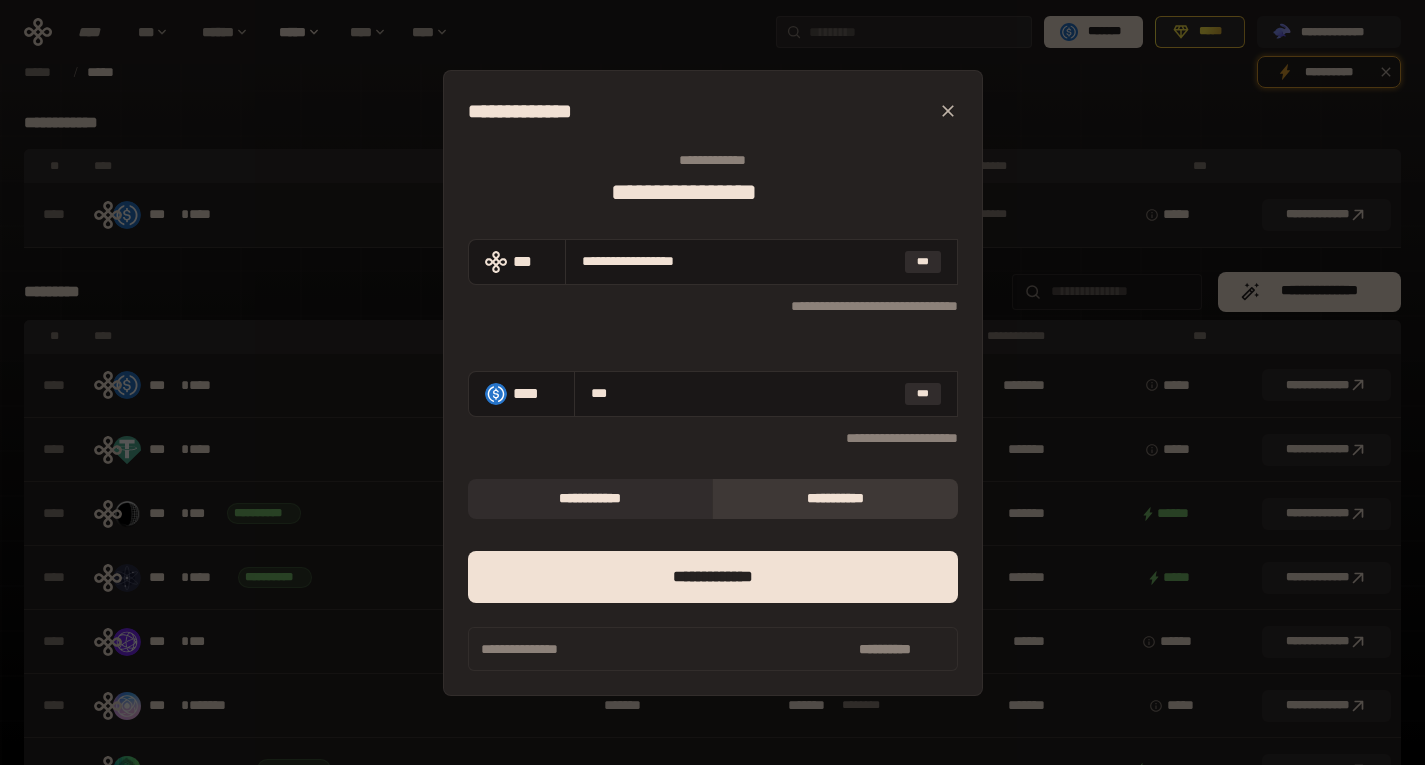 type on "***" 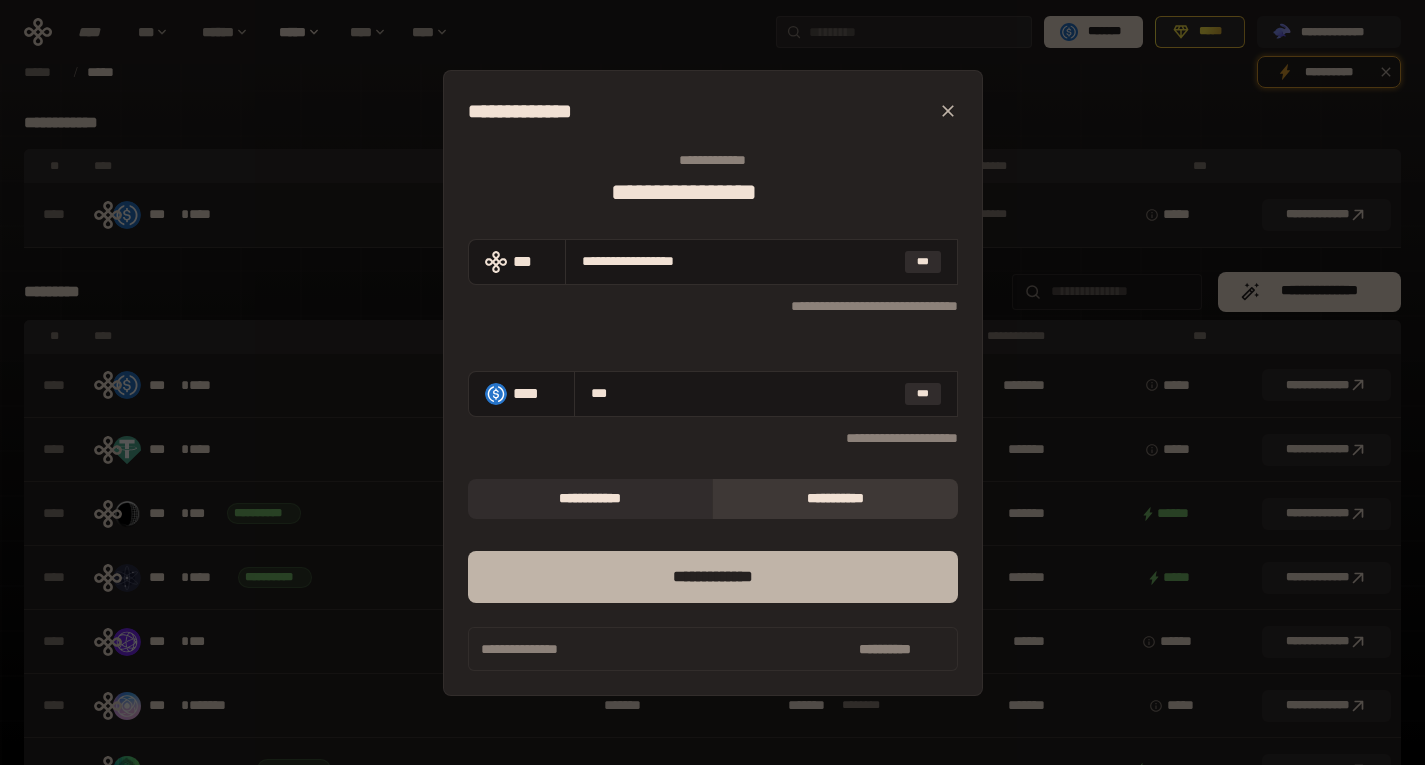 click on "*** *********" at bounding box center [713, 577] 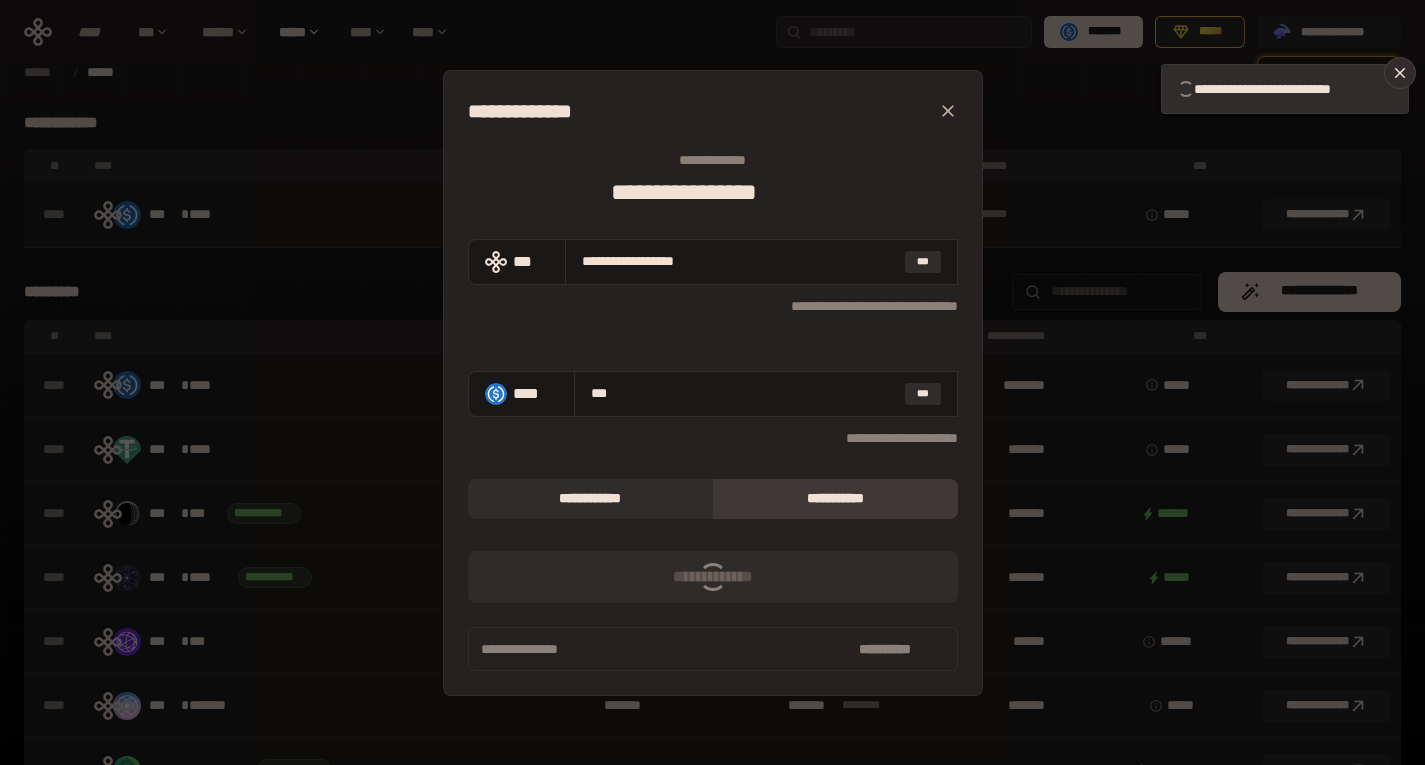 click on "*** [FIRST] [LAST] [STREET] [CITY], [STATE] [ZIP] [COUNTRY] [PHONE] [EMAIL] [DATE] [TIME] [SSN] [PASSPORT] [DL] [CC]" at bounding box center (712, 382) 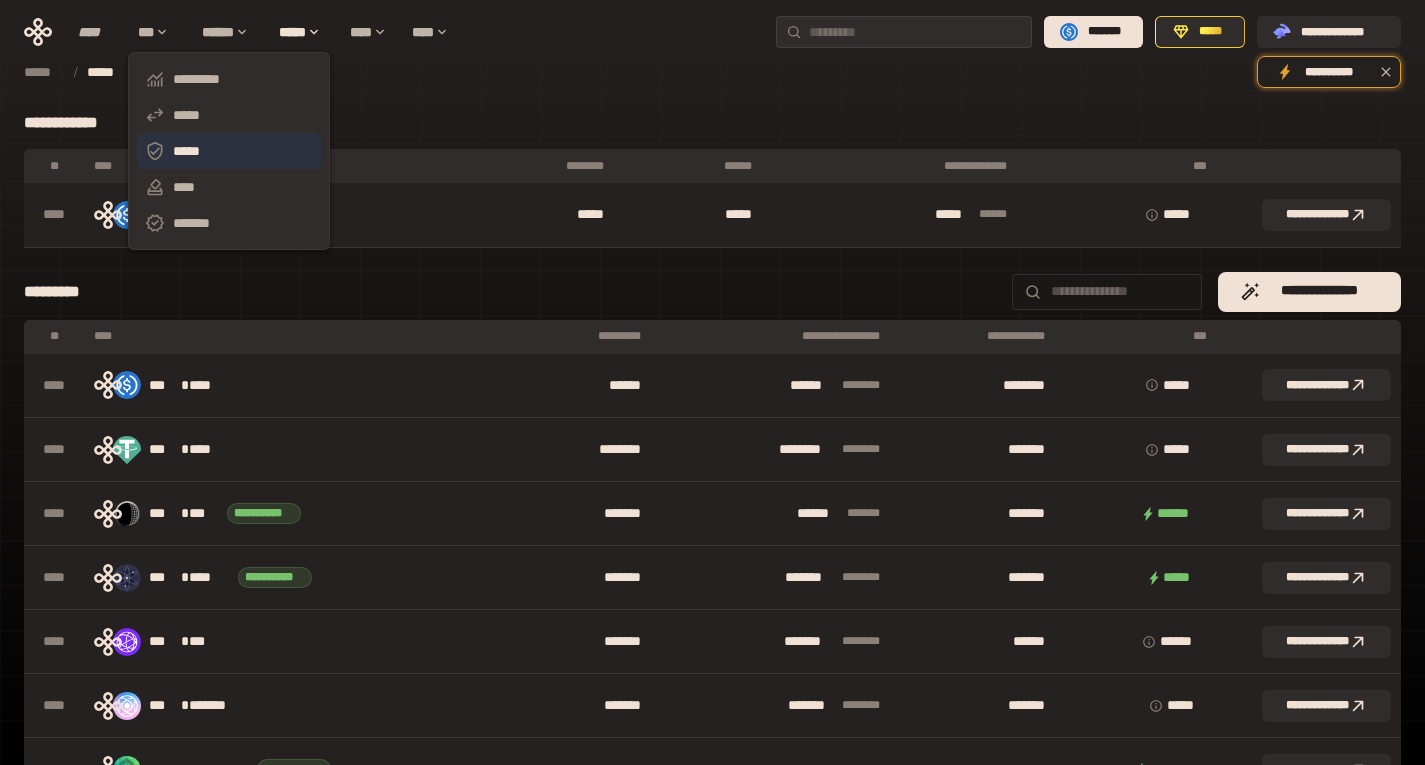 click on "*****" at bounding box center (229, 151) 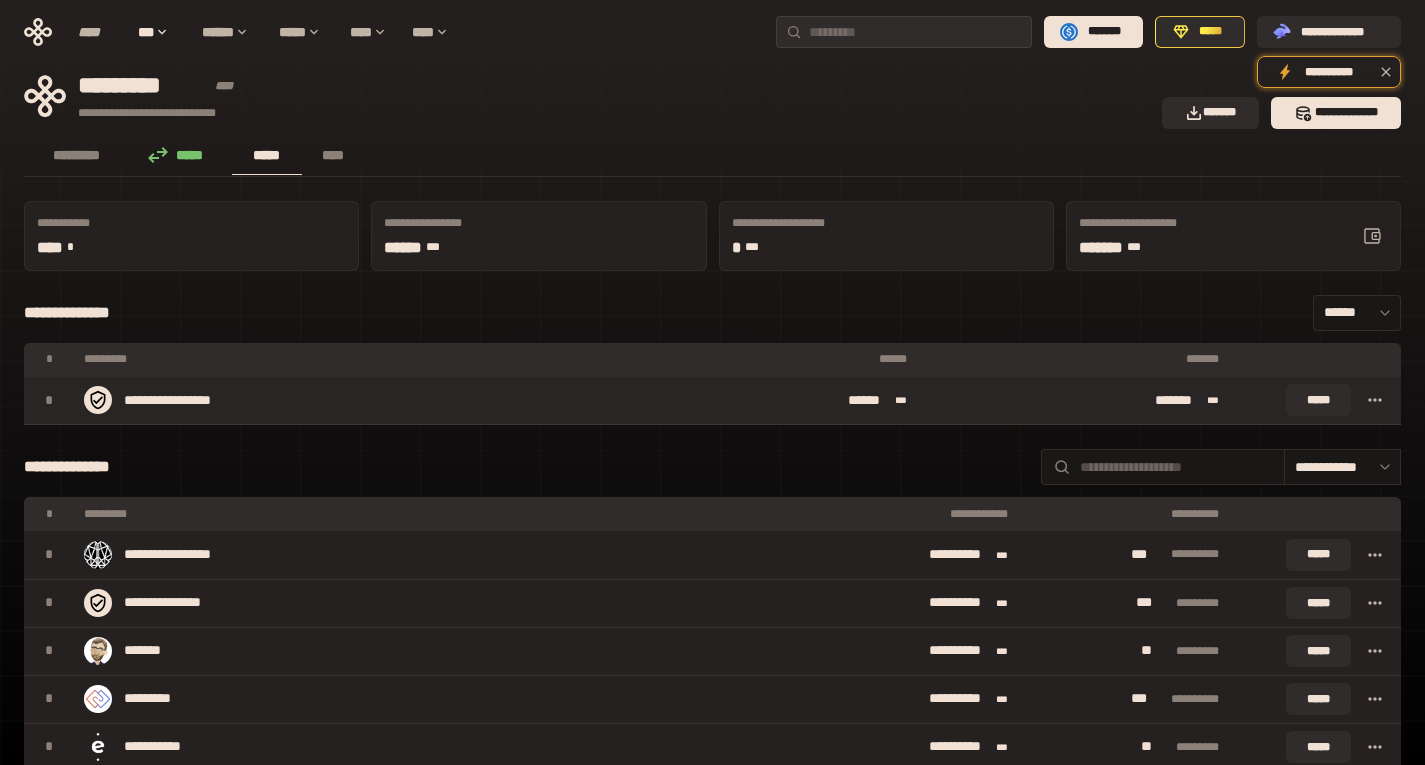 click 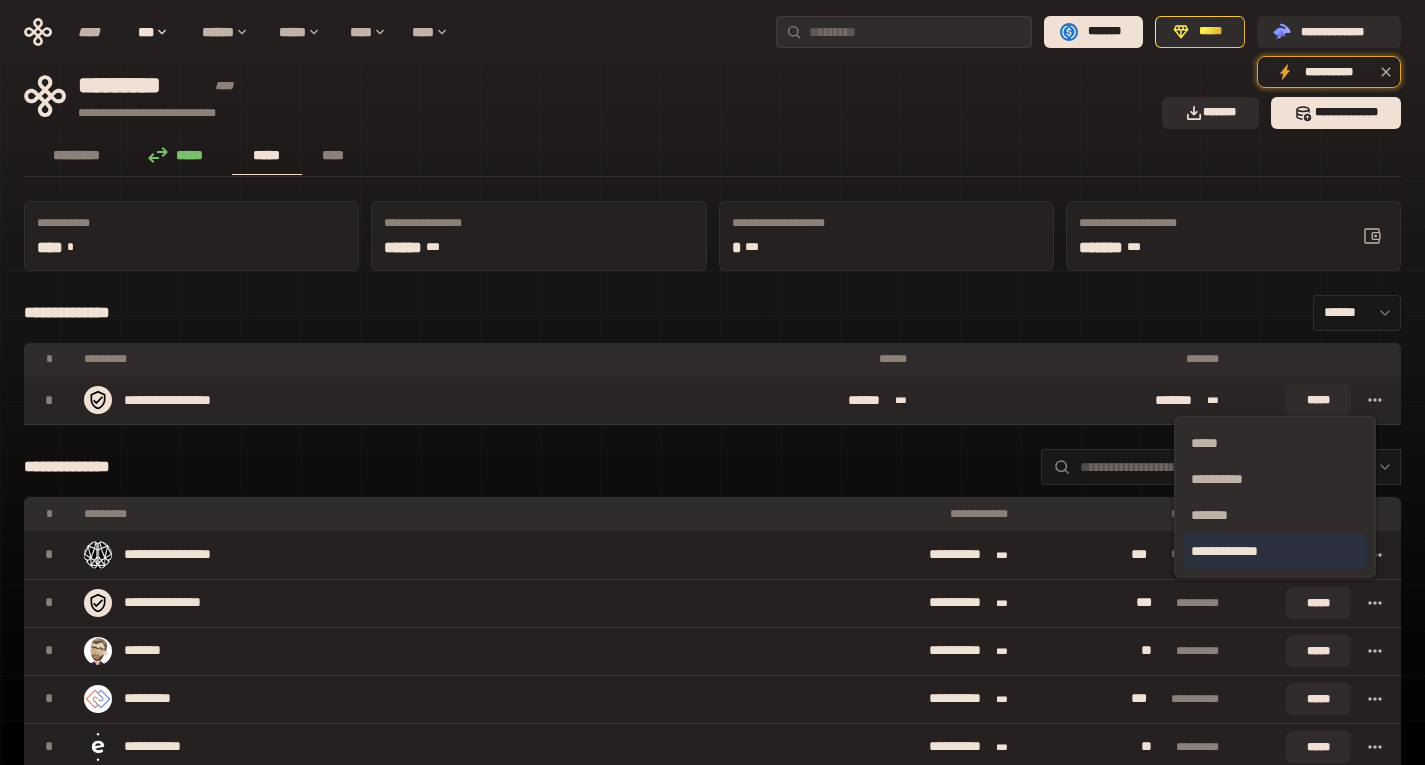 click on "**********" at bounding box center (1275, 551) 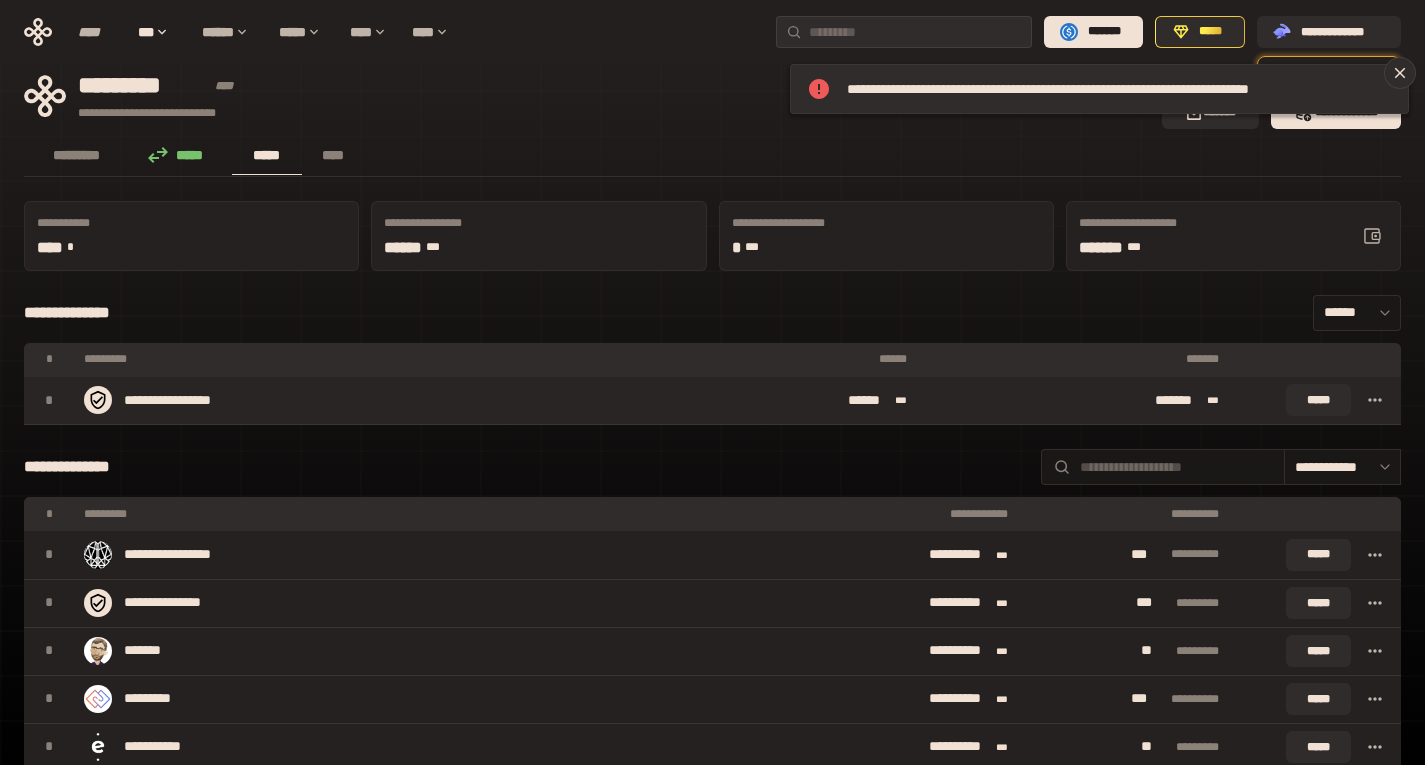 click 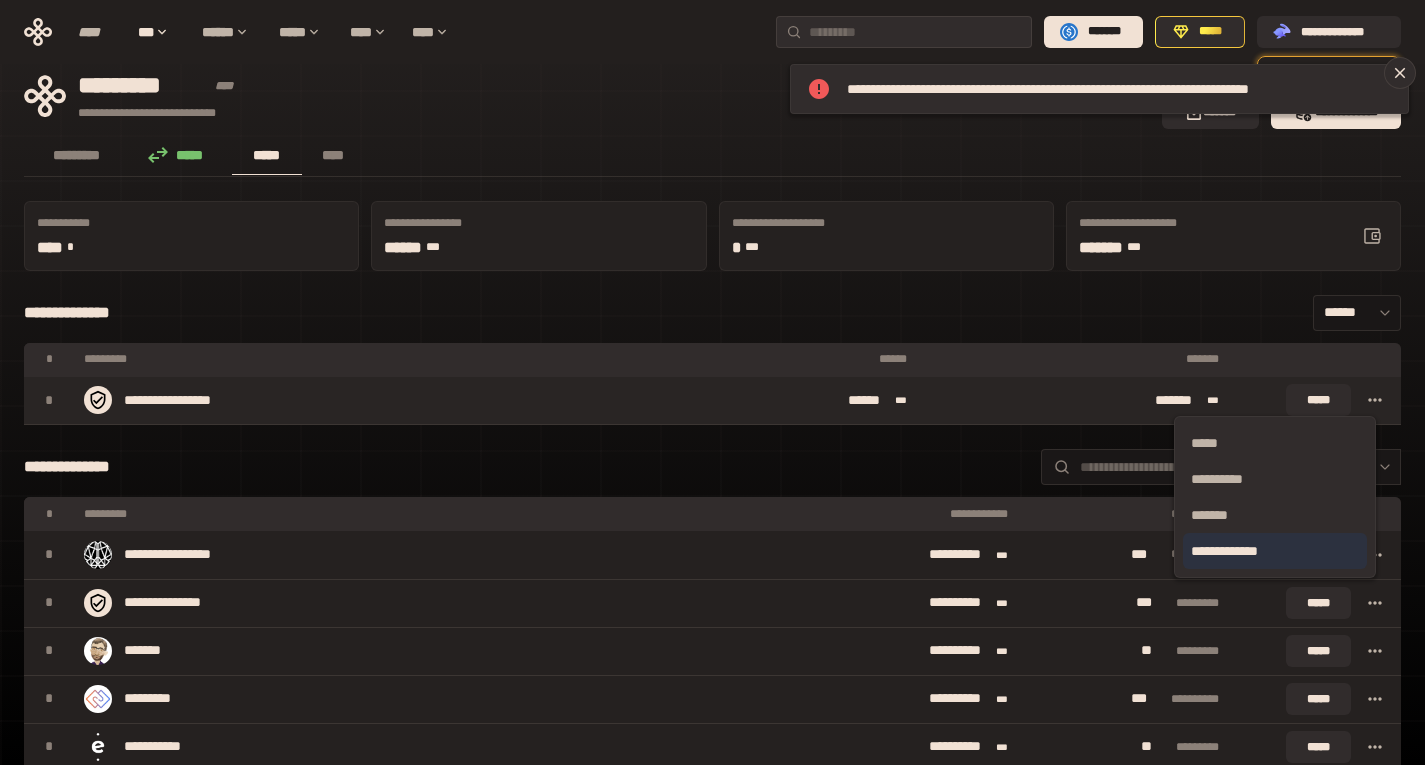click on "**********" at bounding box center [1275, 551] 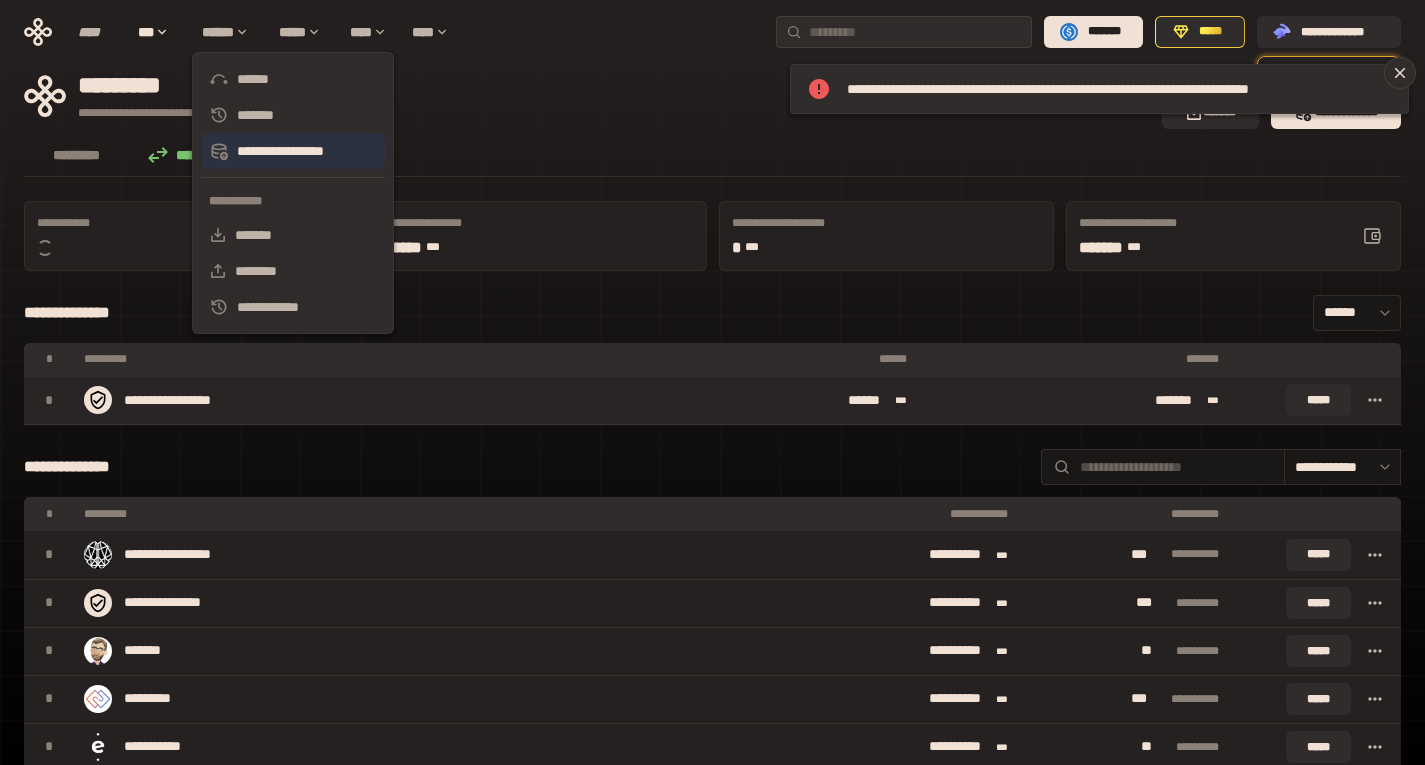 click on "**********" at bounding box center (293, 151) 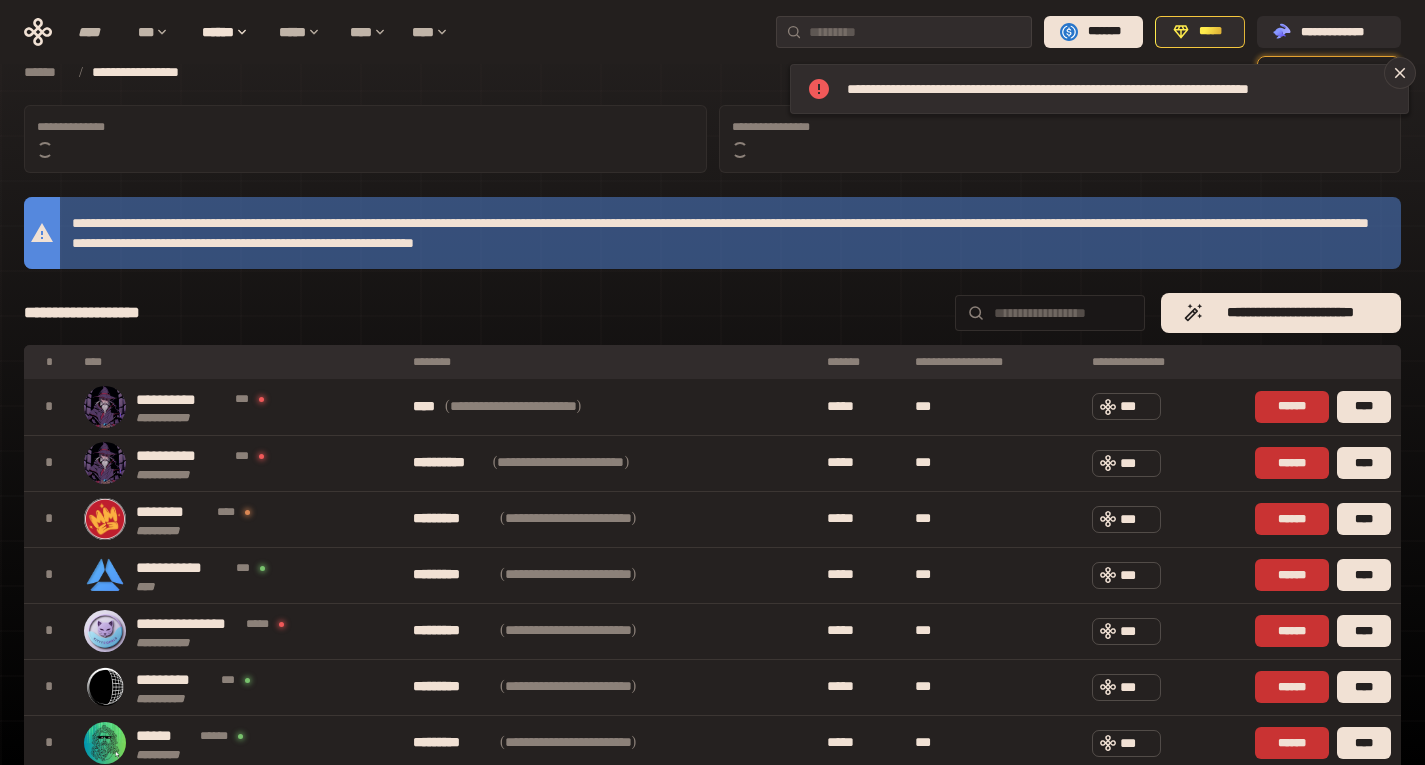 click on "[FIRST] [LAST] [PHONE] [EMAIL] [DATE] [TIME] [SSN] [PASSPORT] [DL] [CC]" at bounding box center (712, 713) 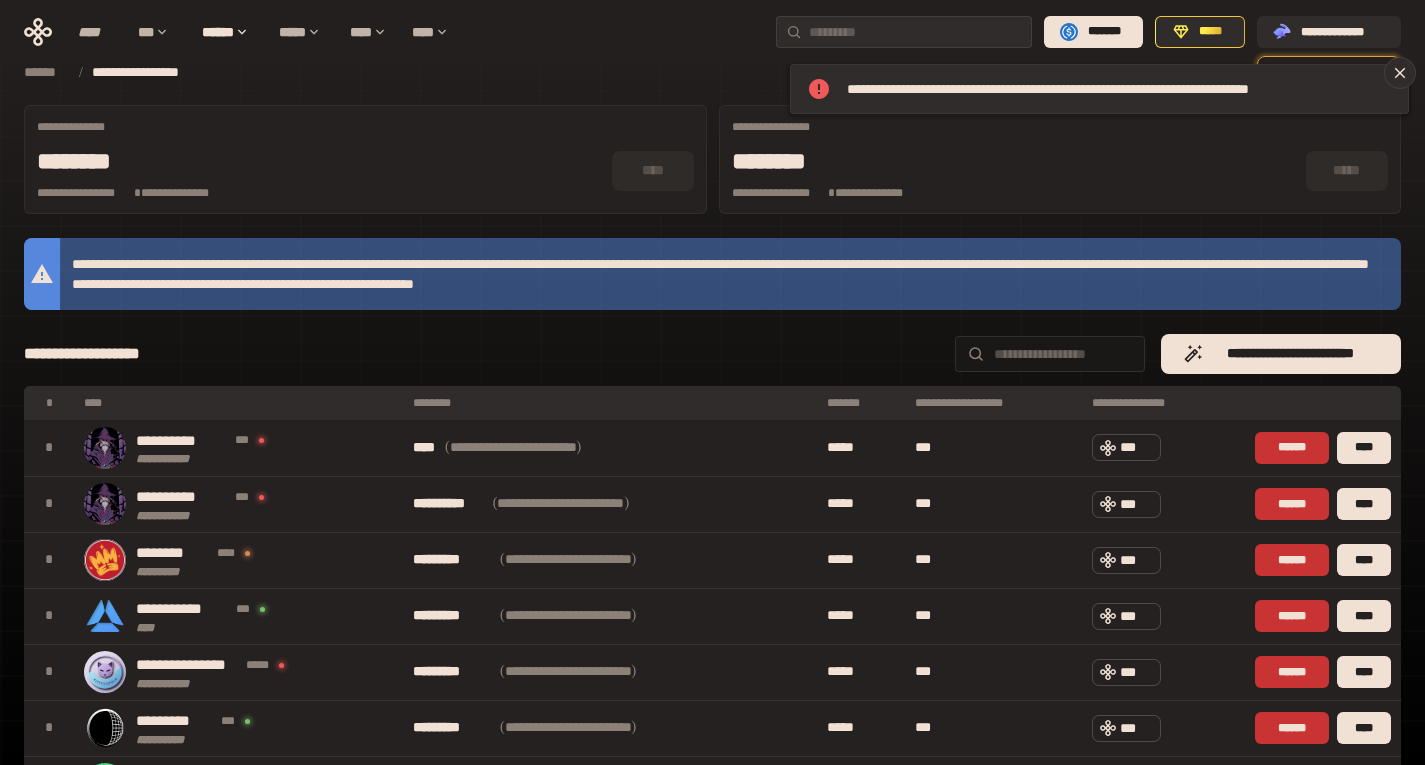 click on "**********" at bounding box center (1178, 354) 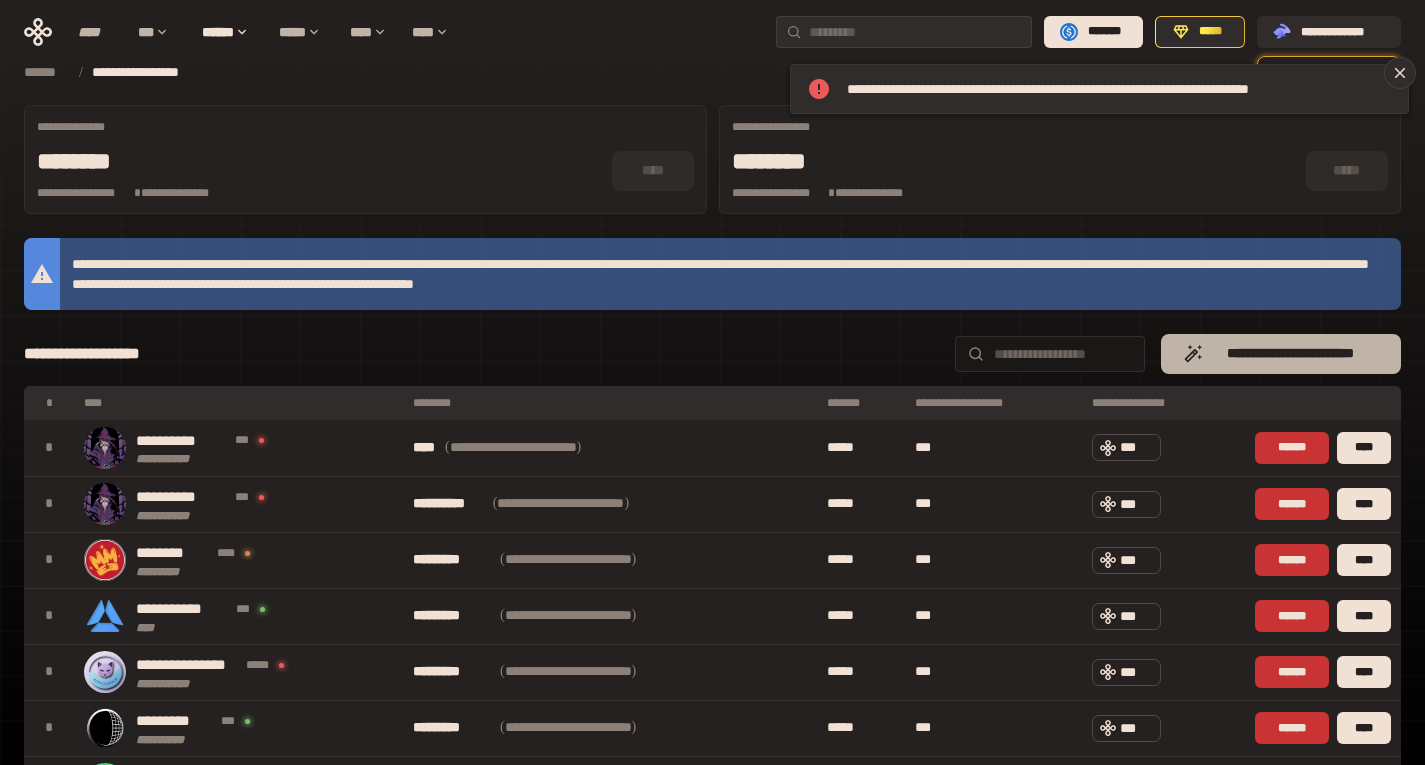 click on "**********" at bounding box center [1281, 354] 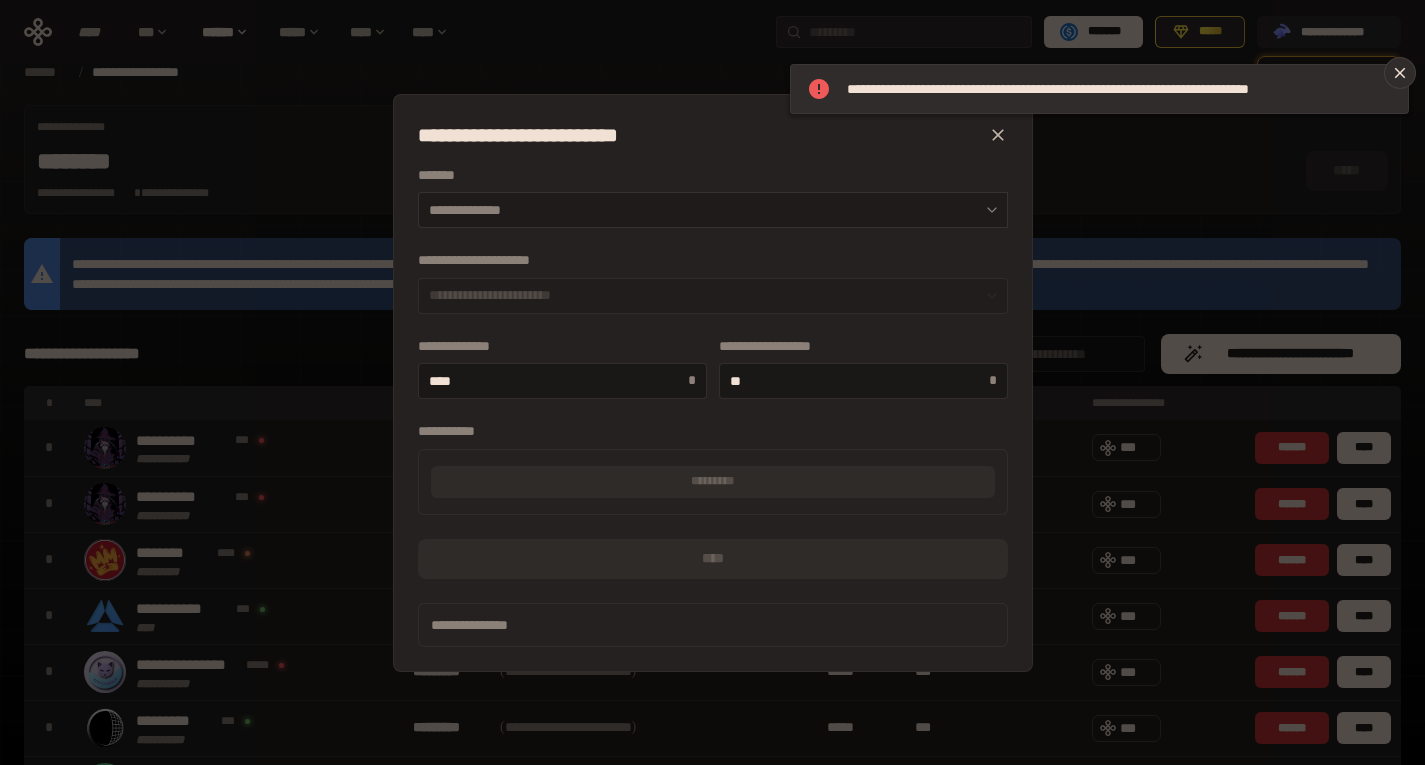 click on "**********" at bounding box center (713, 210) 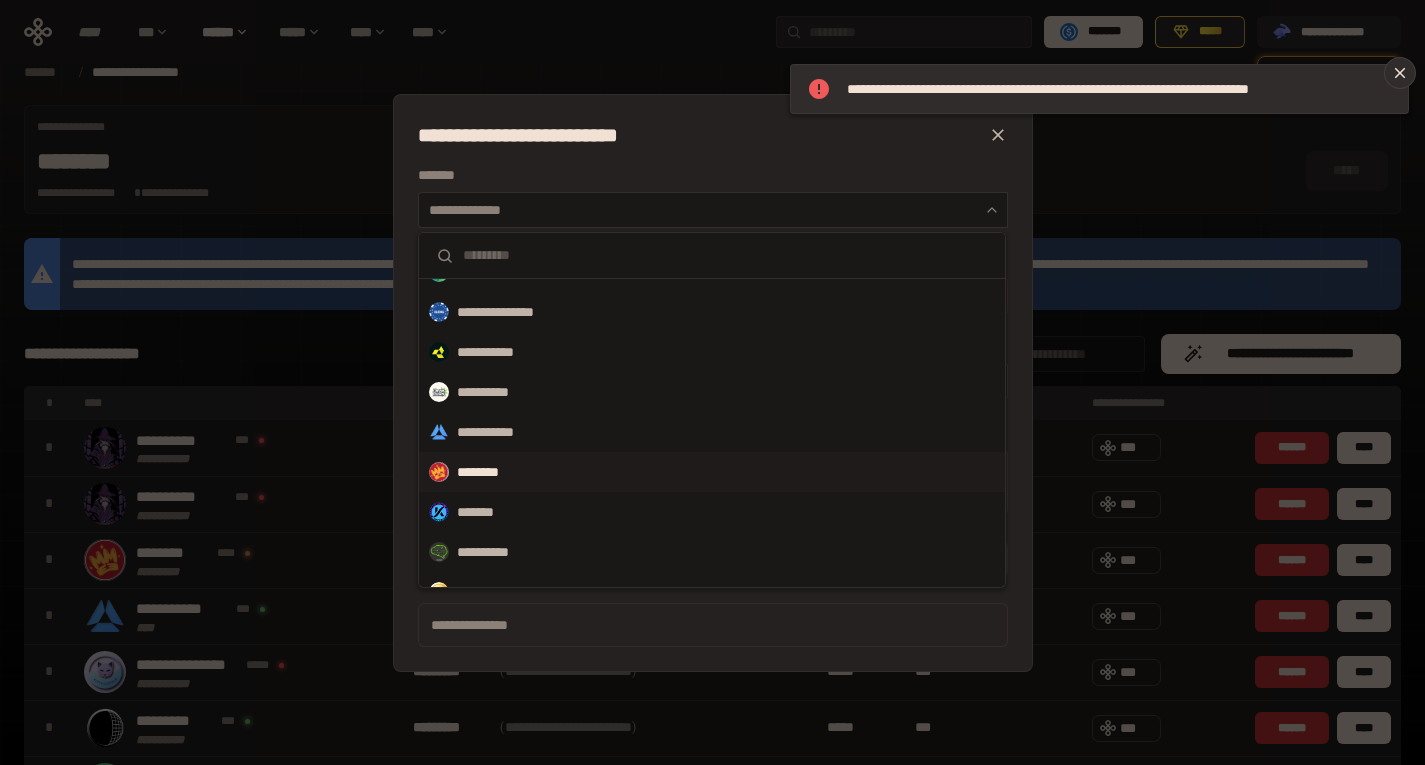 scroll, scrollTop: 92, scrollLeft: 0, axis: vertical 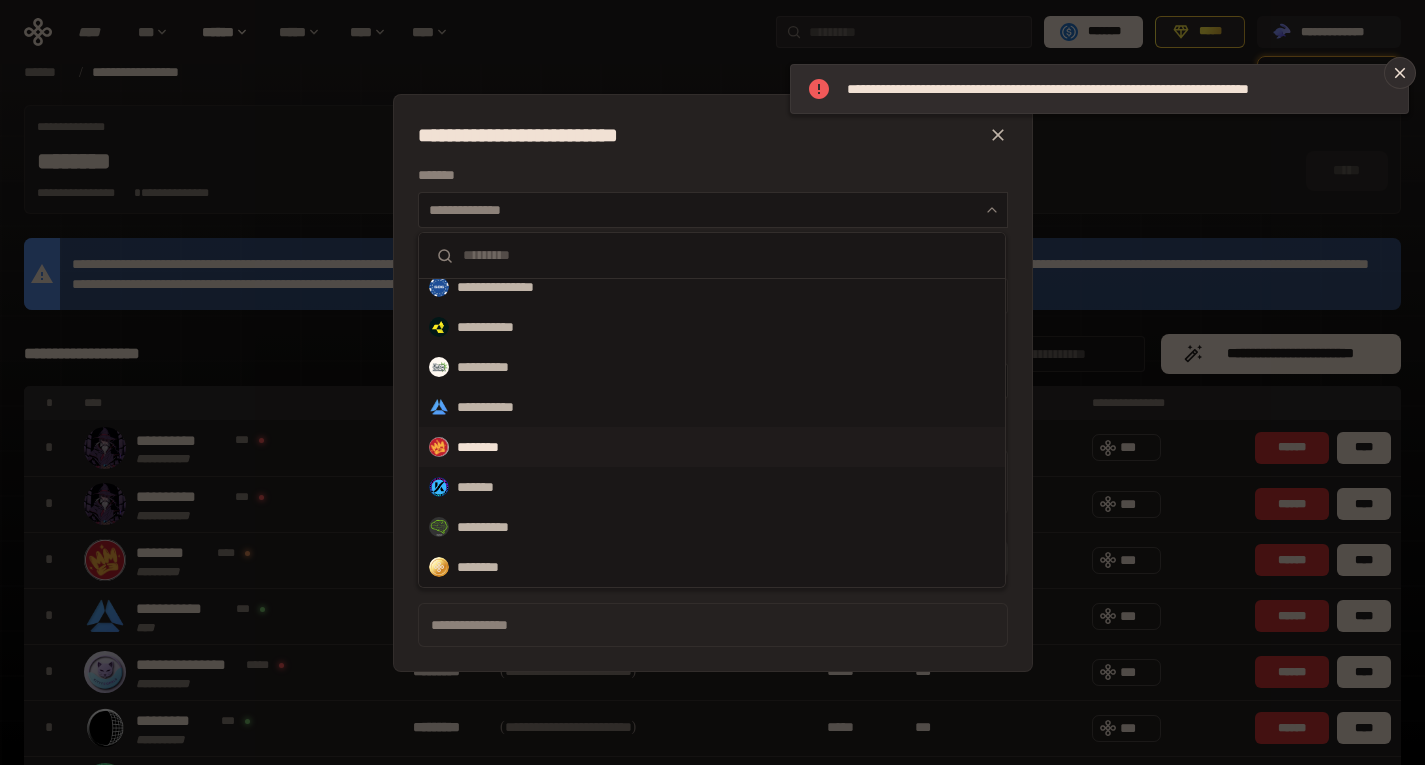 click on "********" at bounding box center [712, 447] 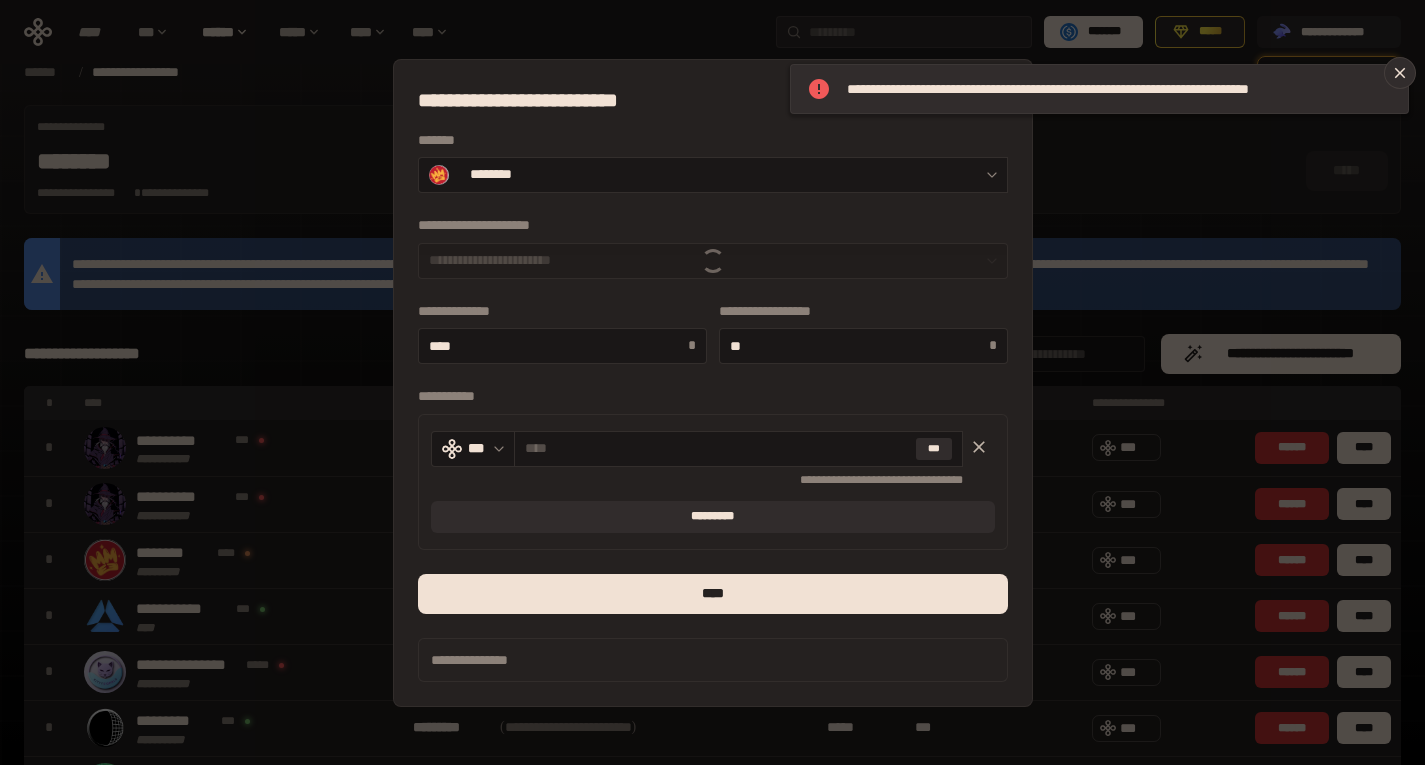 click on "**********" at bounding box center [713, 261] 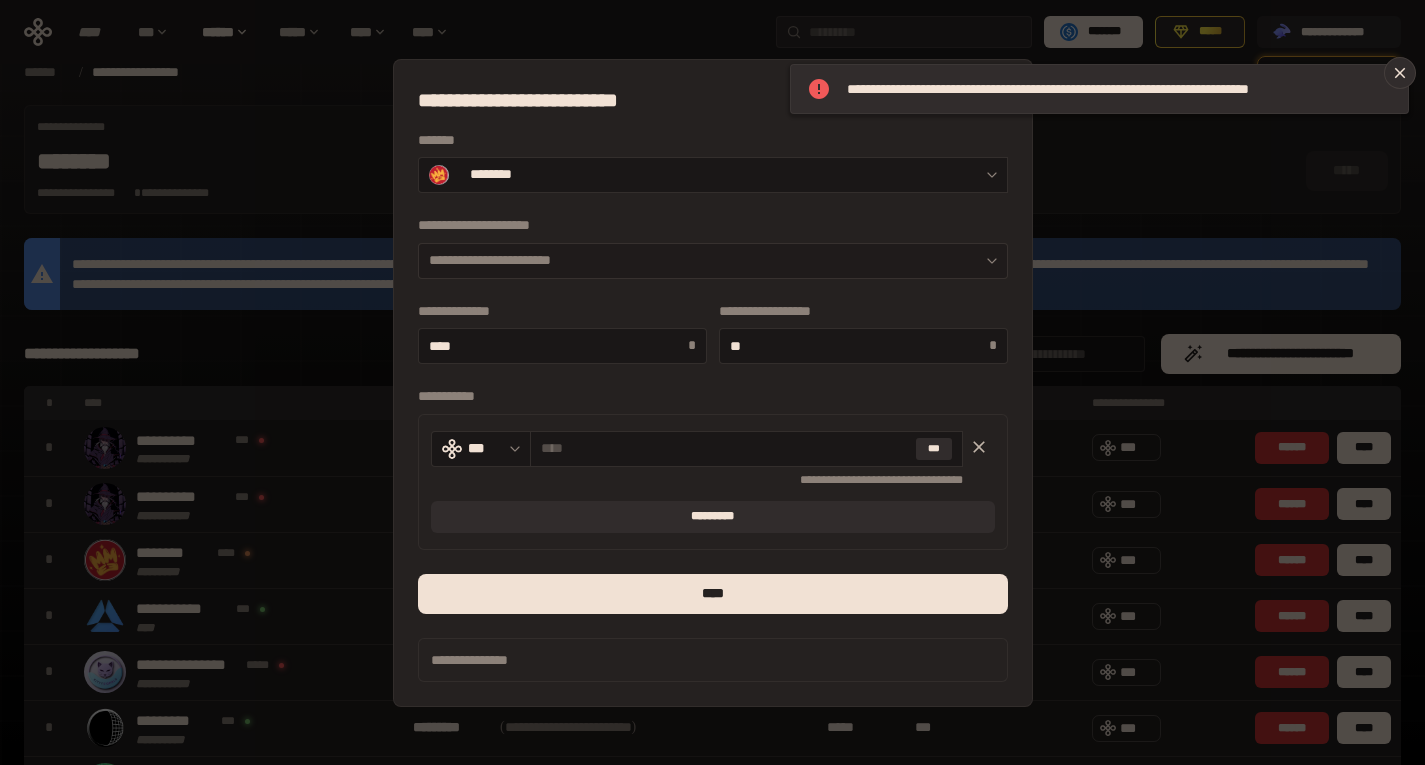 click on "**********" at bounding box center (713, 261) 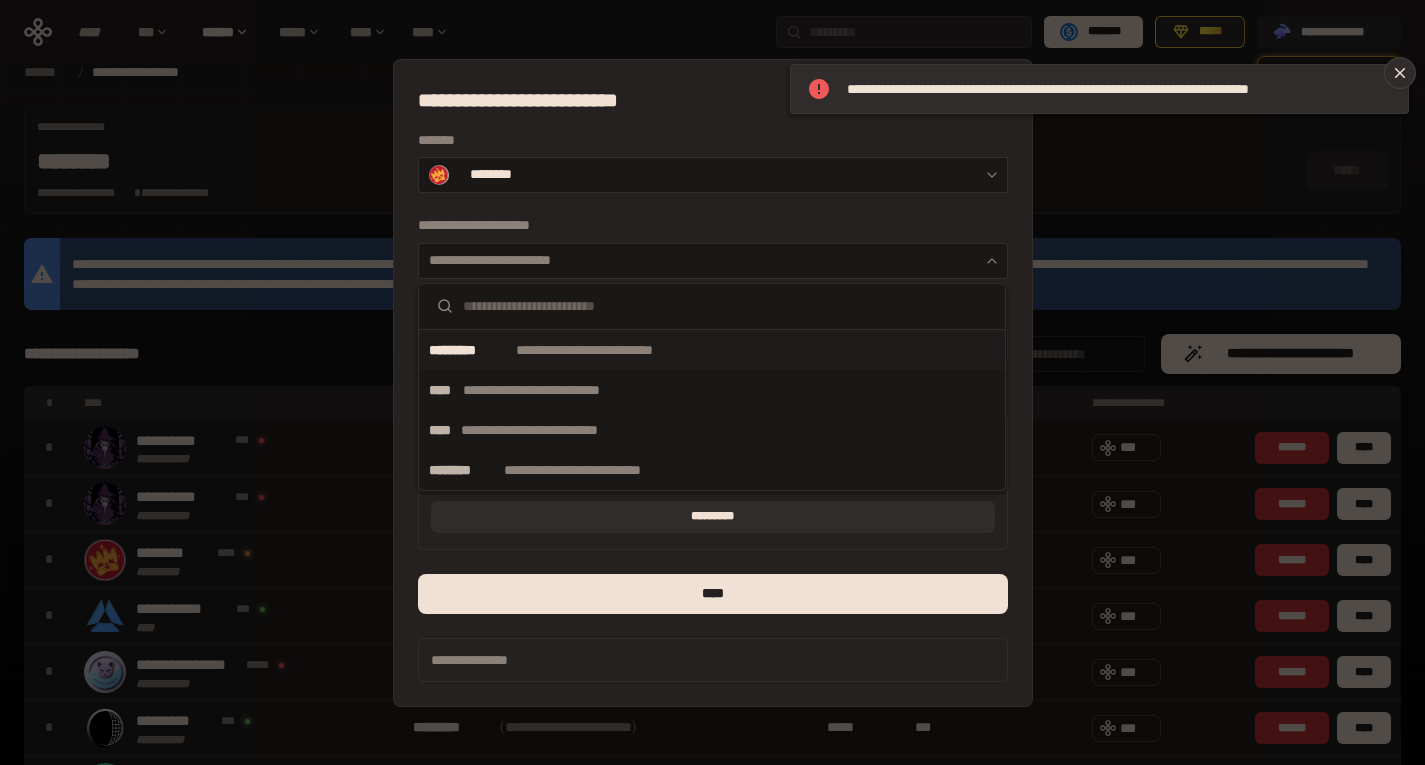 click on "**********" at bounding box center [615, 350] 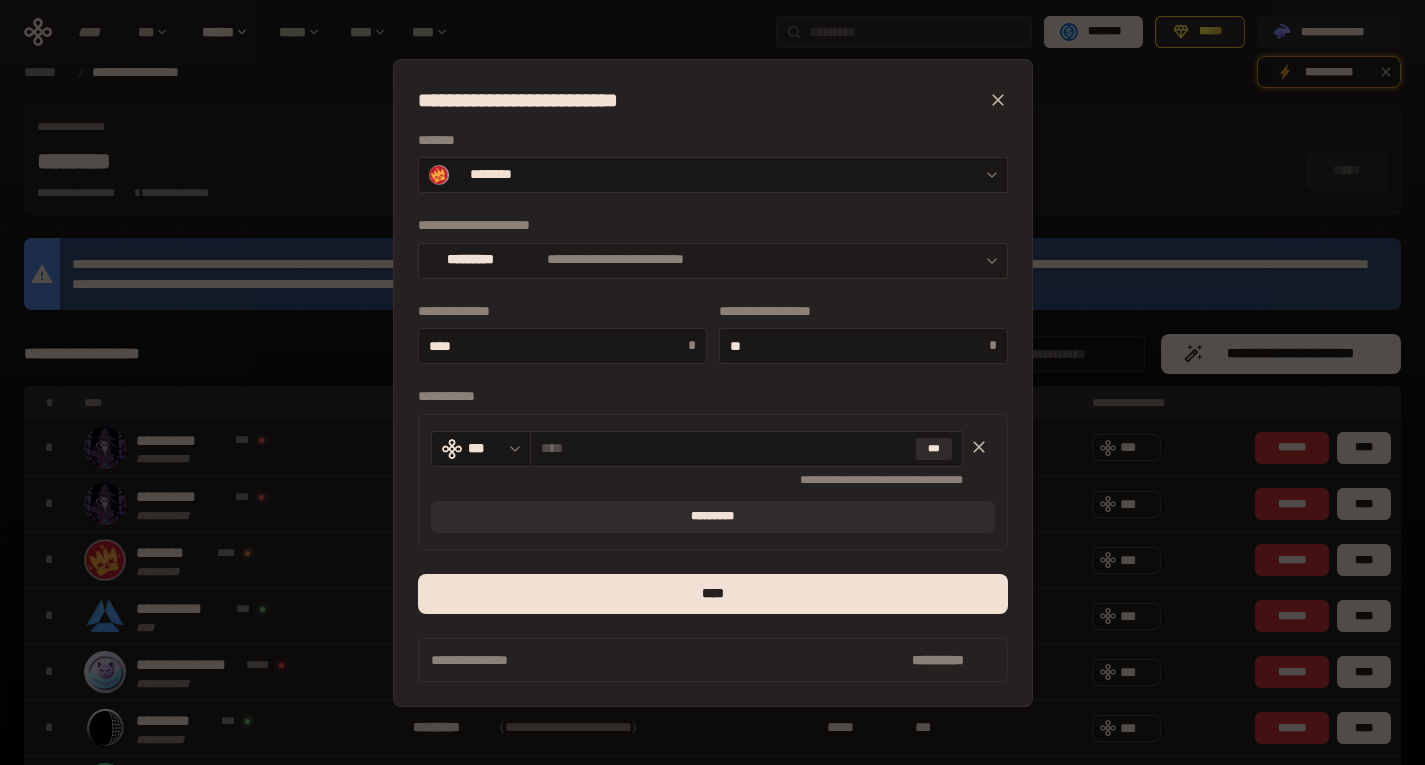 click on "**********" at bounding box center (615, 260) 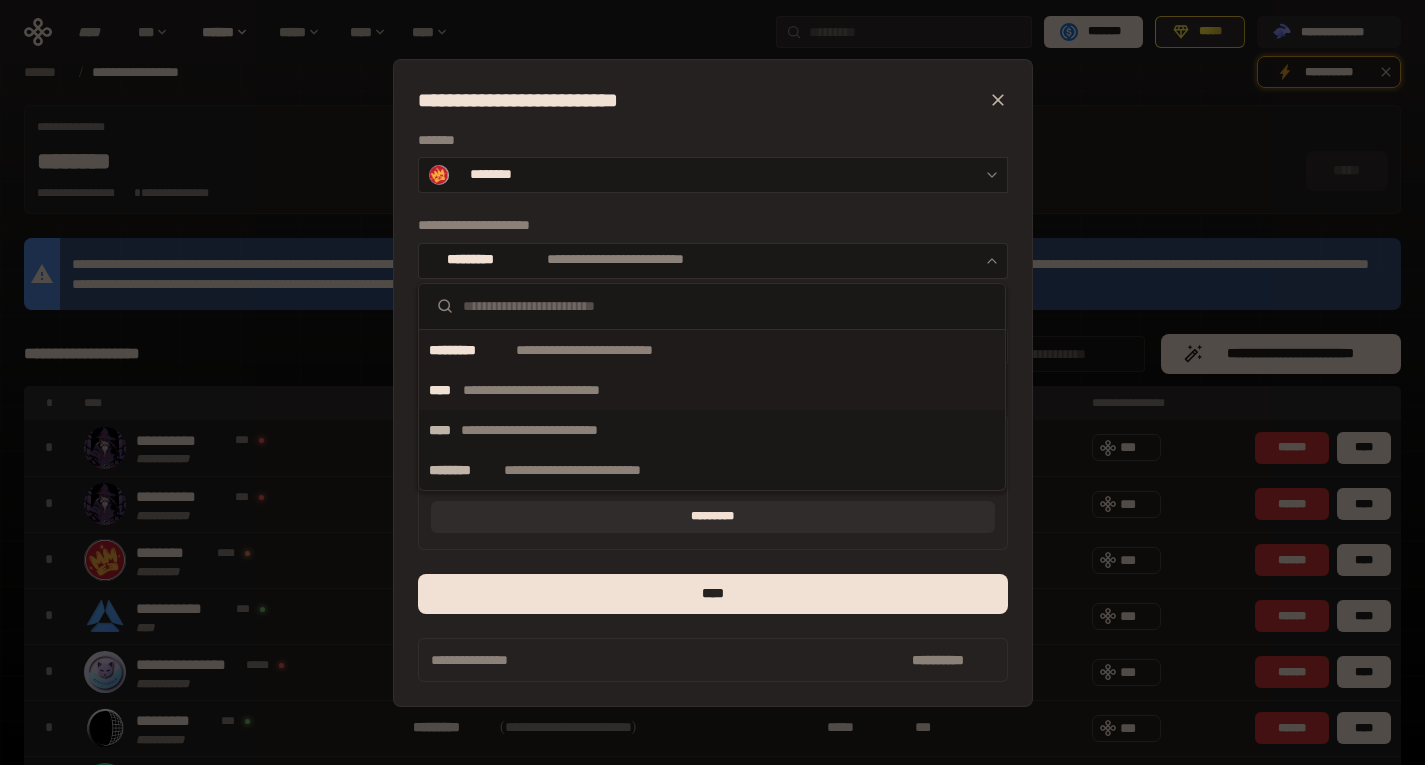 click on "**********" at bounding box center (561, 390) 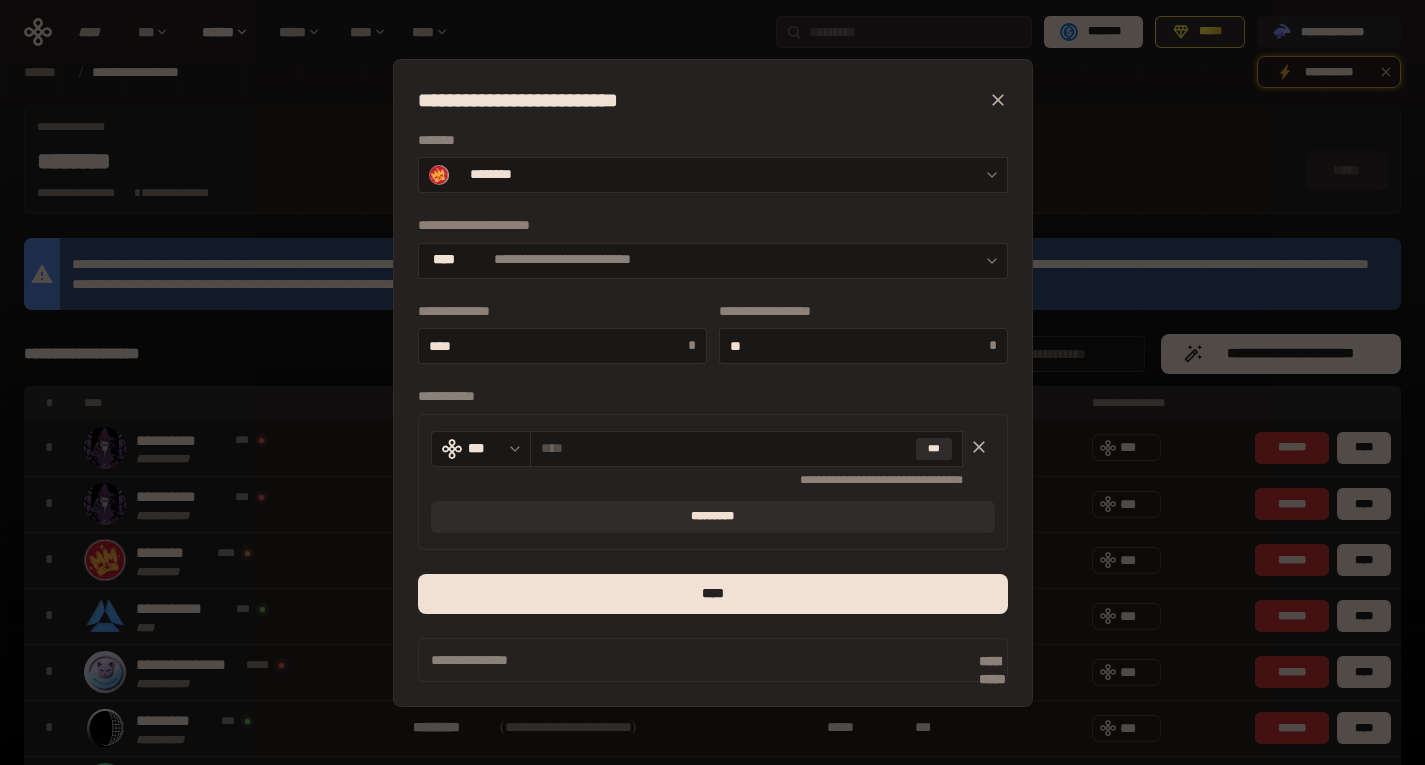 click on "*** [FIRST] [LAST] [ZIP] [COUNTRY]" at bounding box center (713, 482) 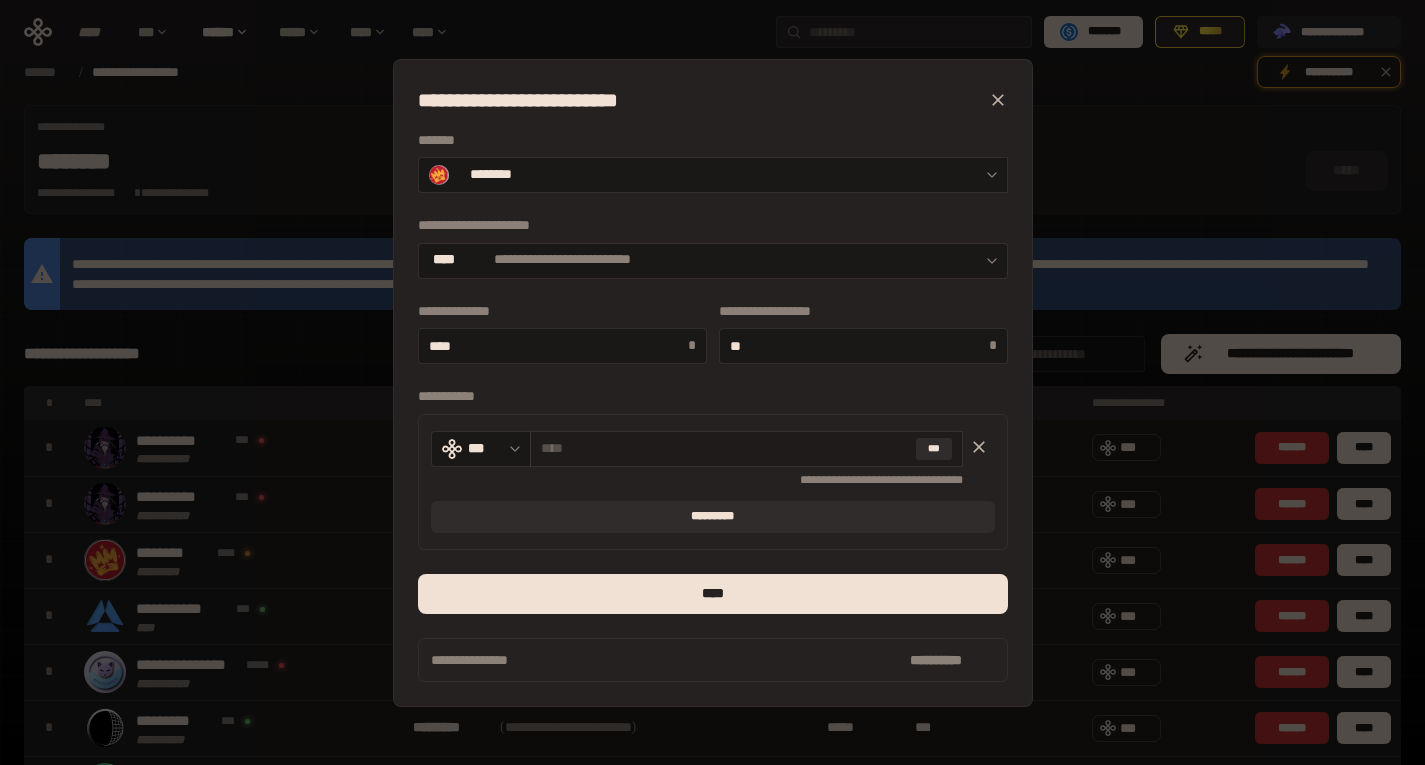 click on "***" at bounding box center [746, 449] 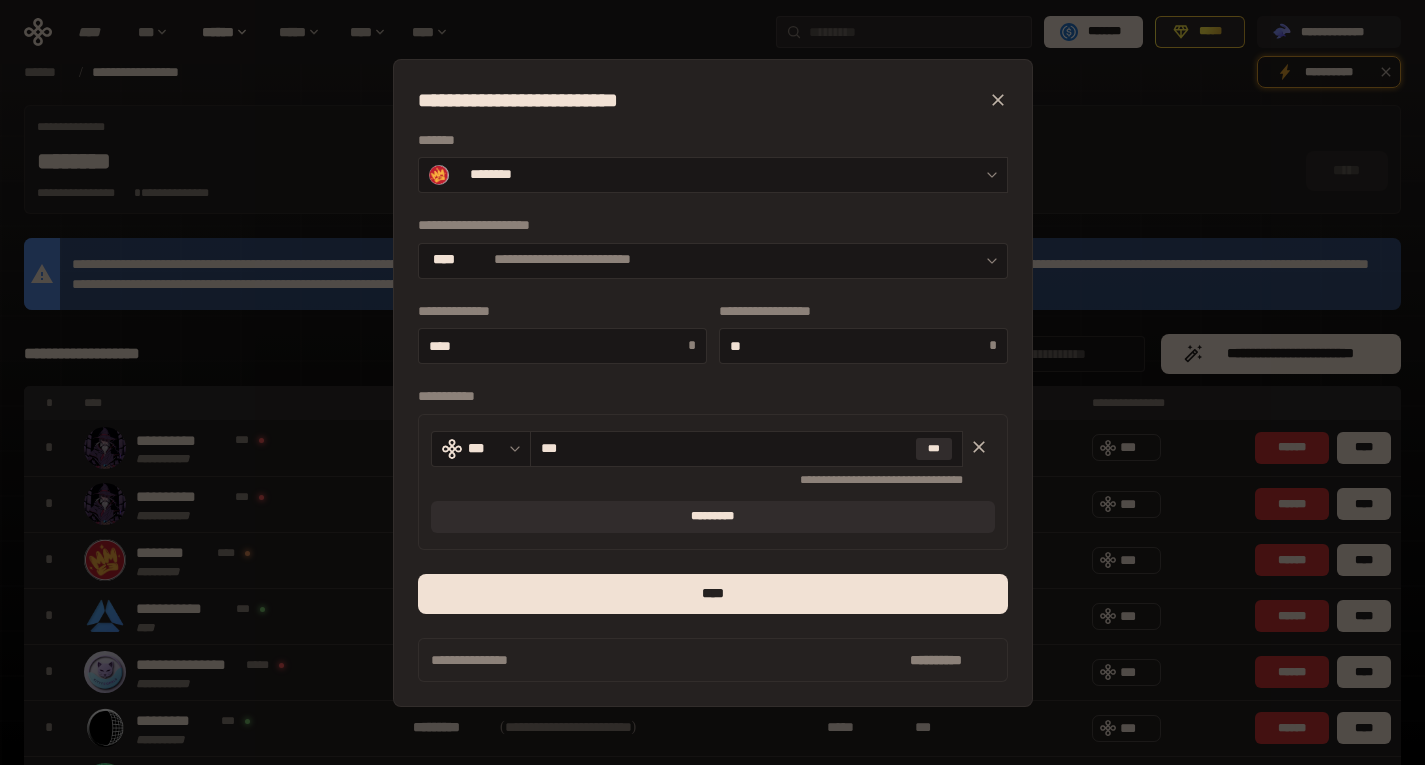 type on "***" 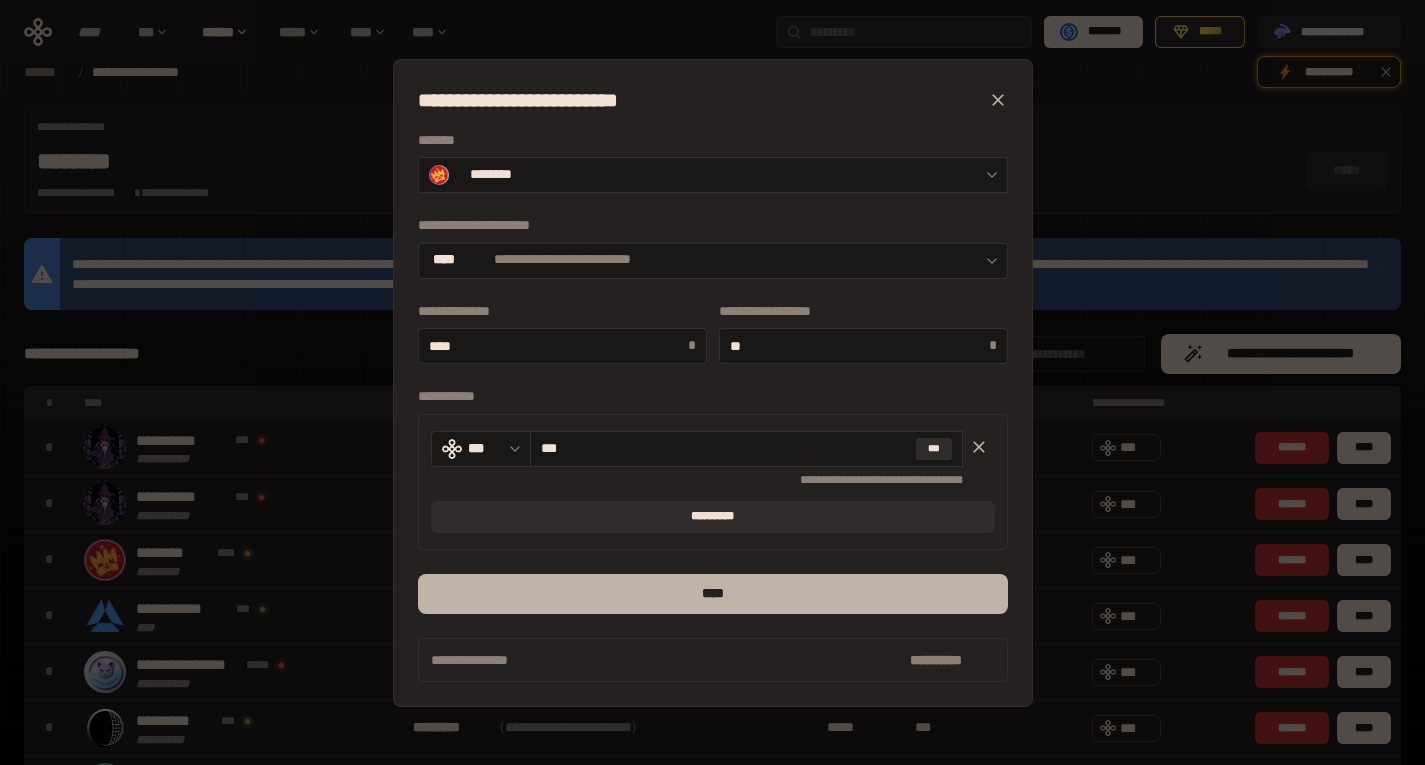 click on "****" at bounding box center (713, 594) 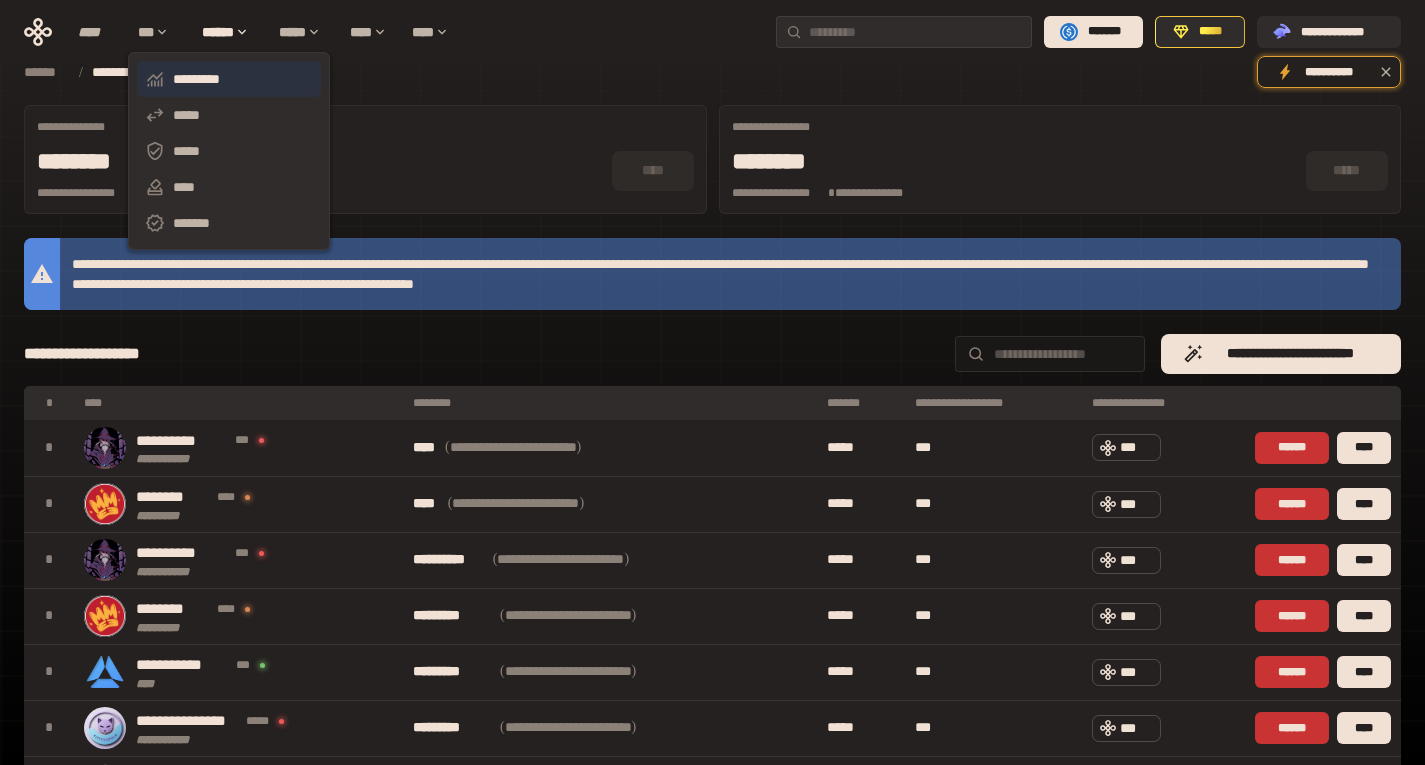 click on "*********" at bounding box center (229, 79) 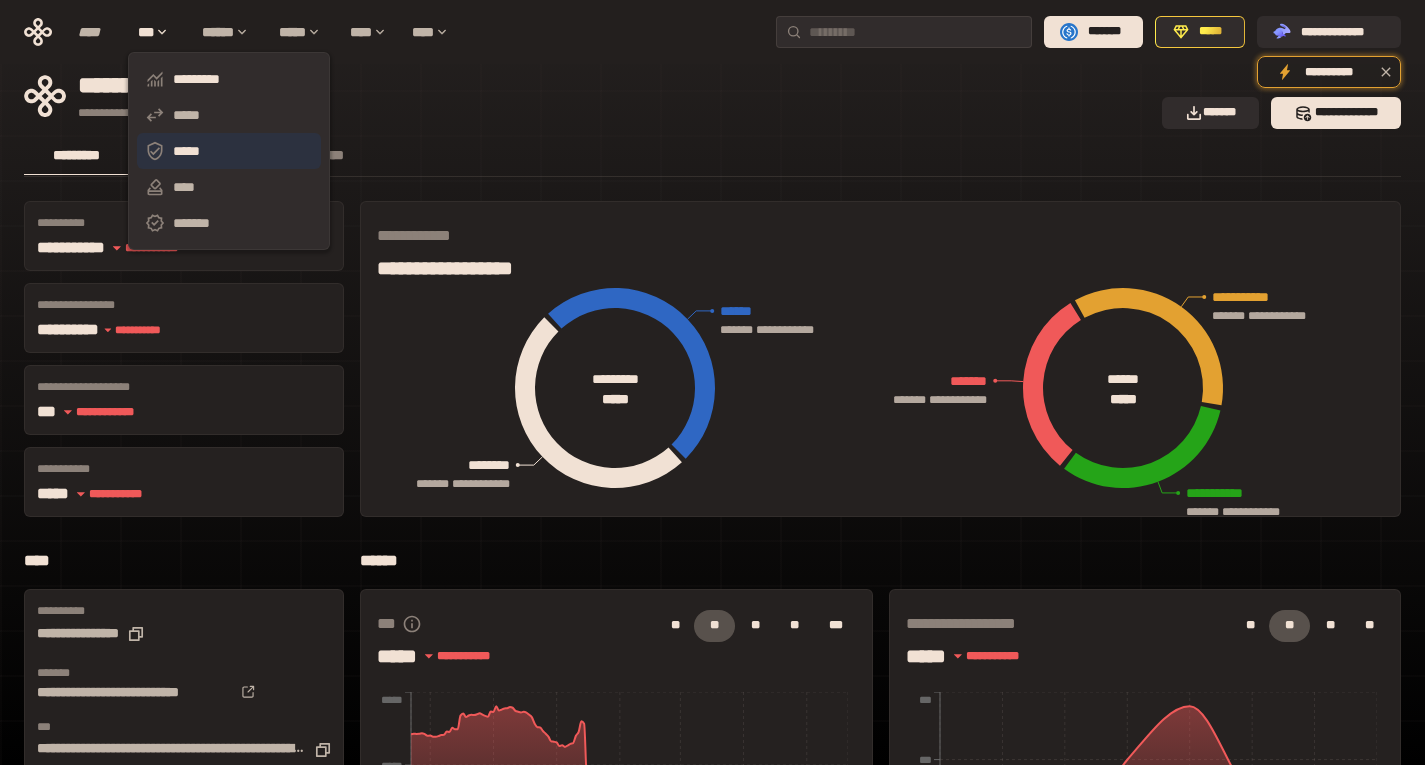 click on "*****" at bounding box center (229, 151) 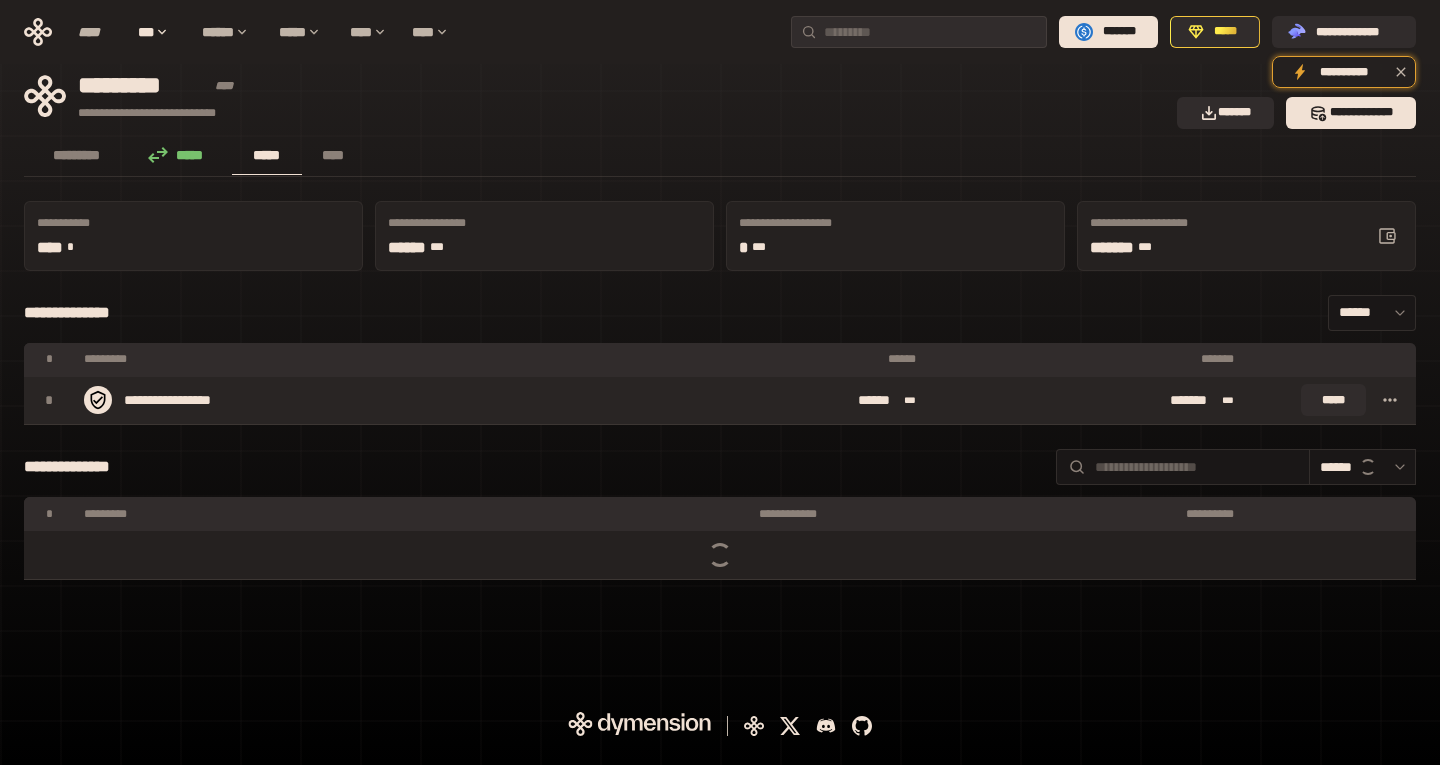 click 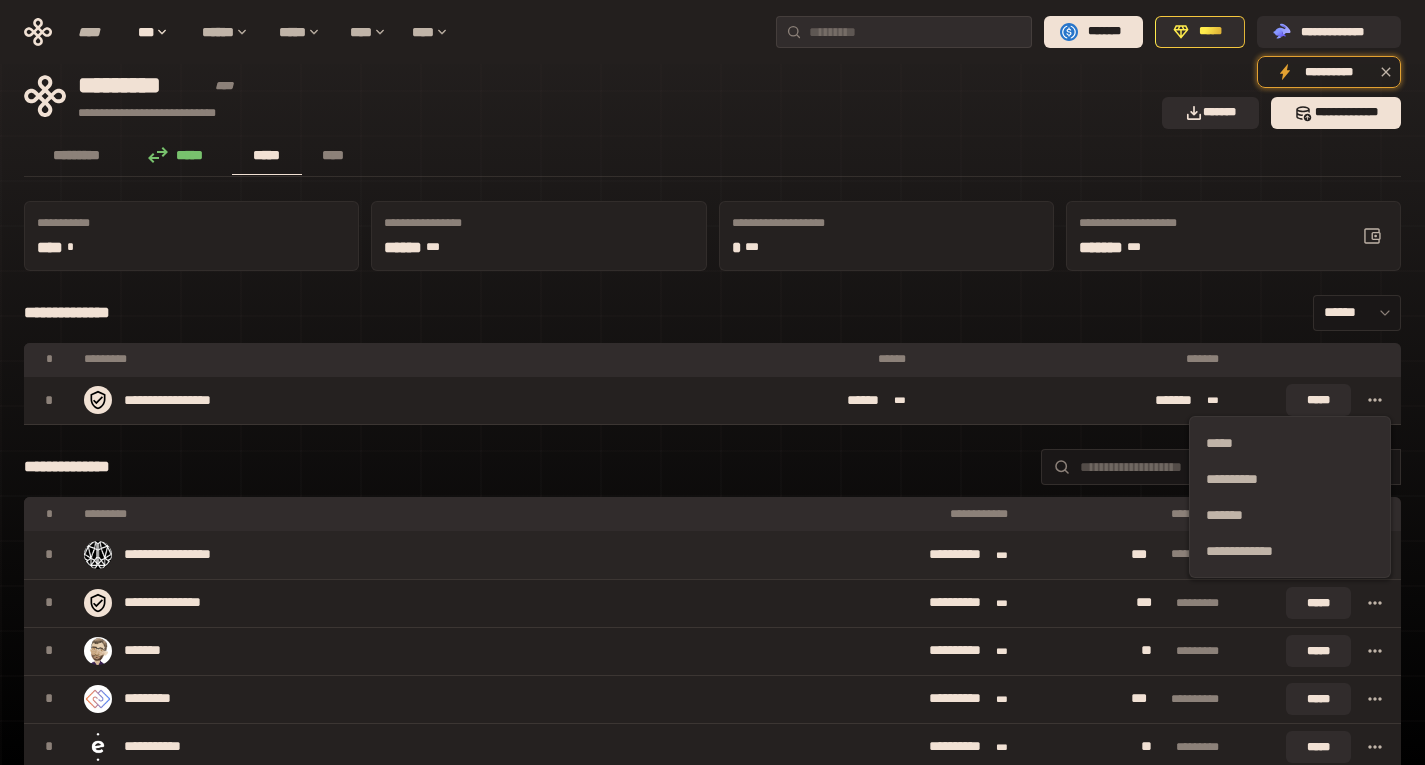click on "**********" at bounding box center (1290, 551) 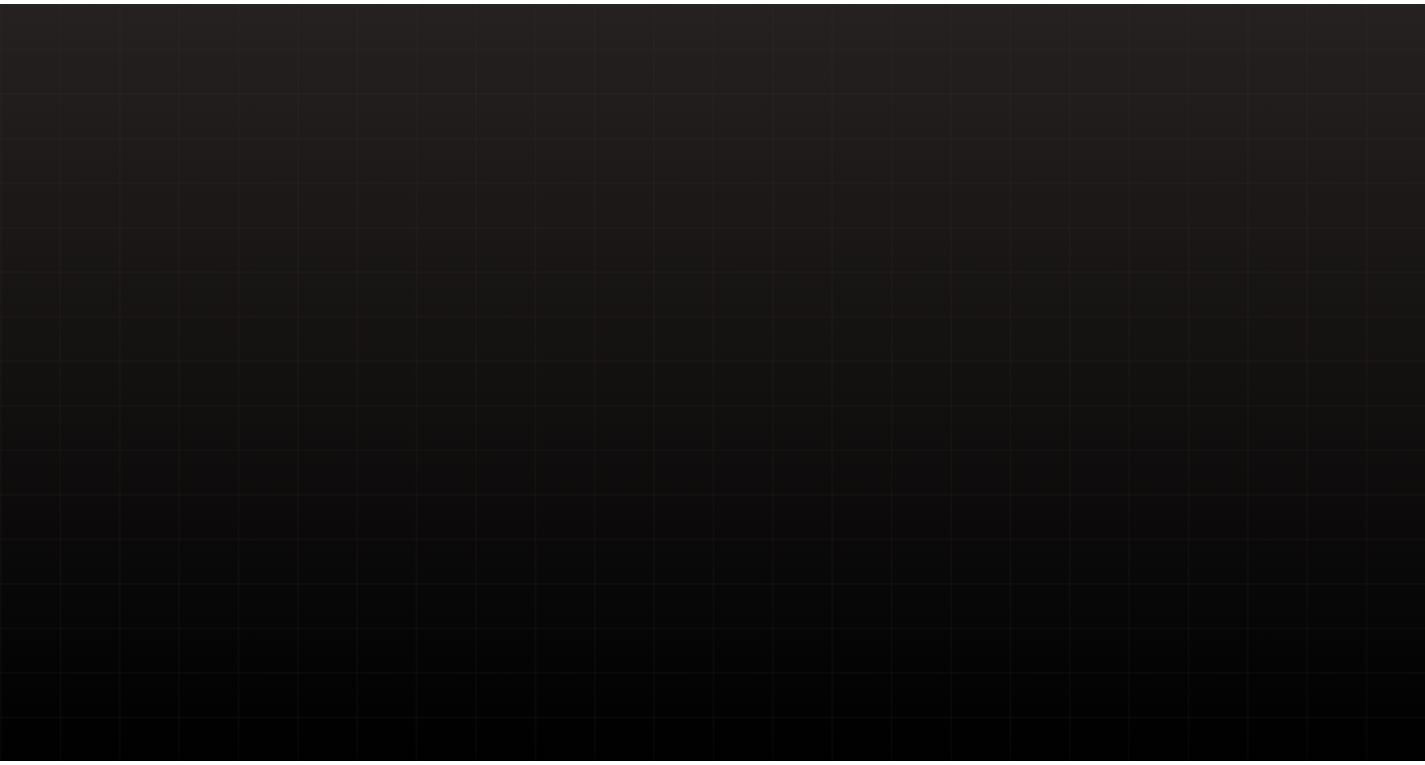scroll, scrollTop: 0, scrollLeft: 0, axis: both 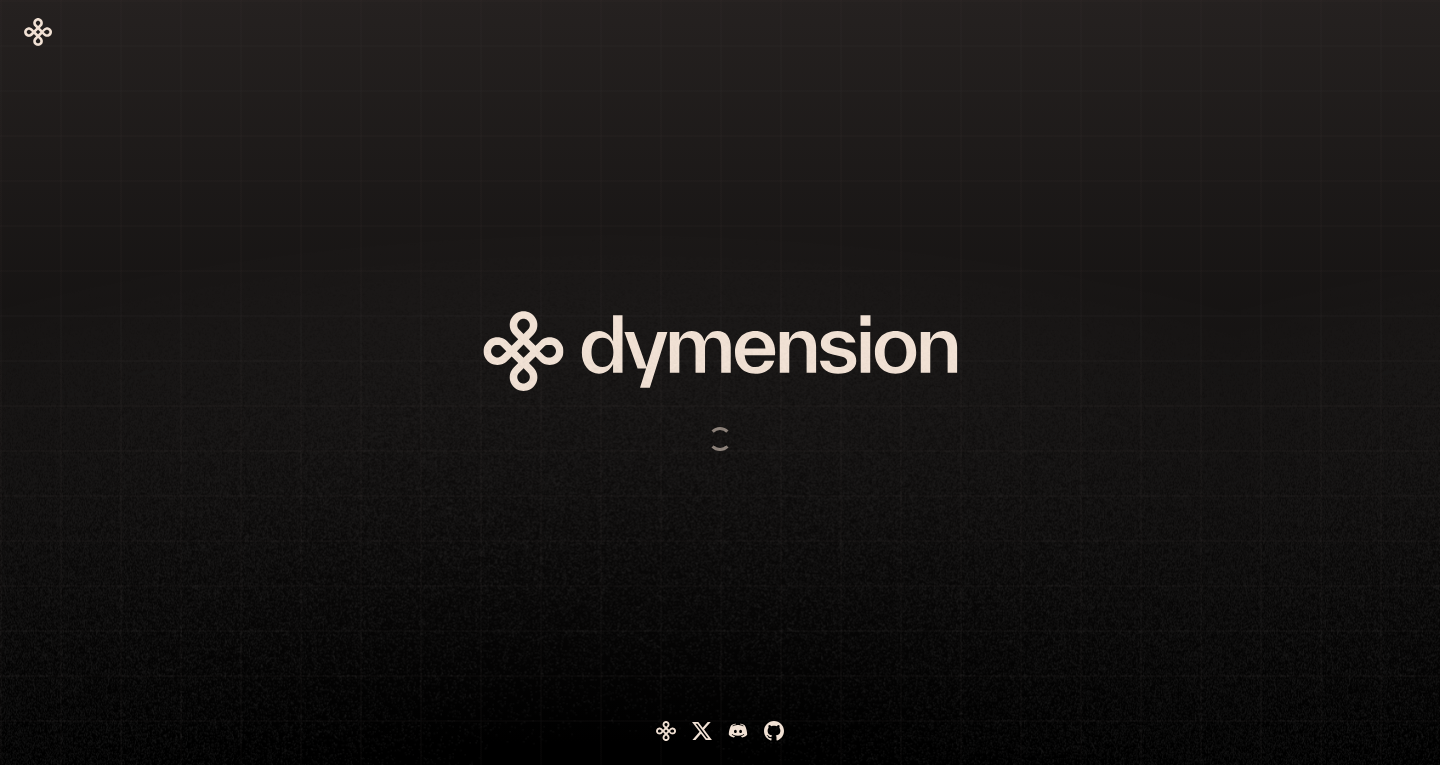 click at bounding box center (653, 382) 